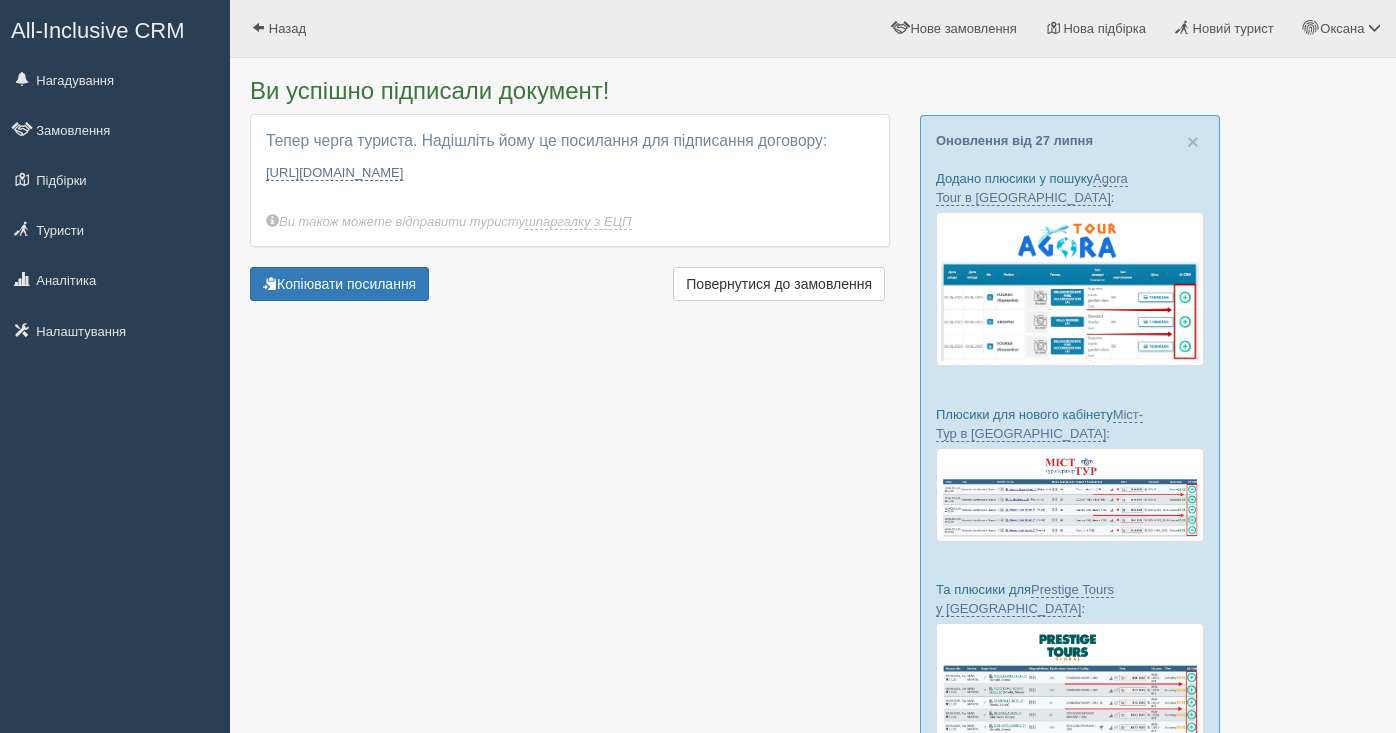 scroll, scrollTop: 0, scrollLeft: 0, axis: both 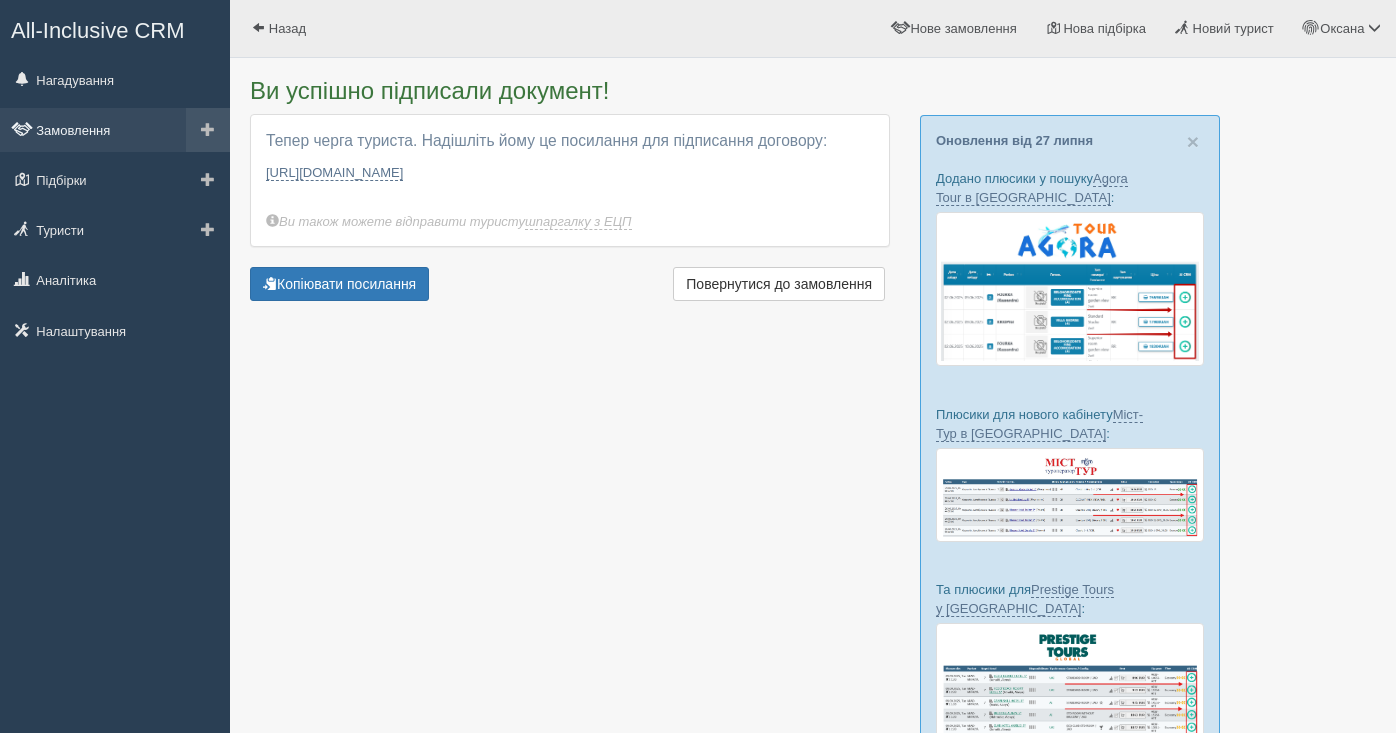 click on "Замовлення" at bounding box center (115, 130) 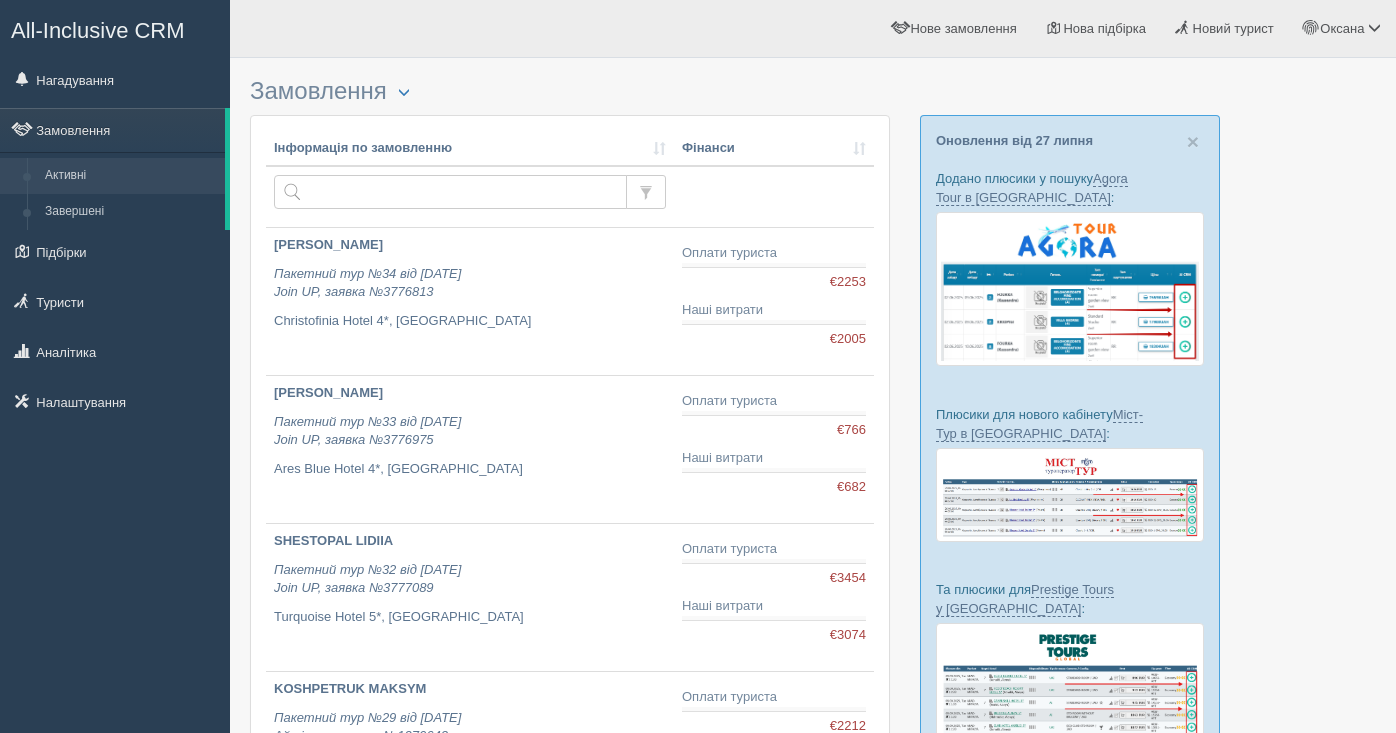 scroll, scrollTop: 0, scrollLeft: 0, axis: both 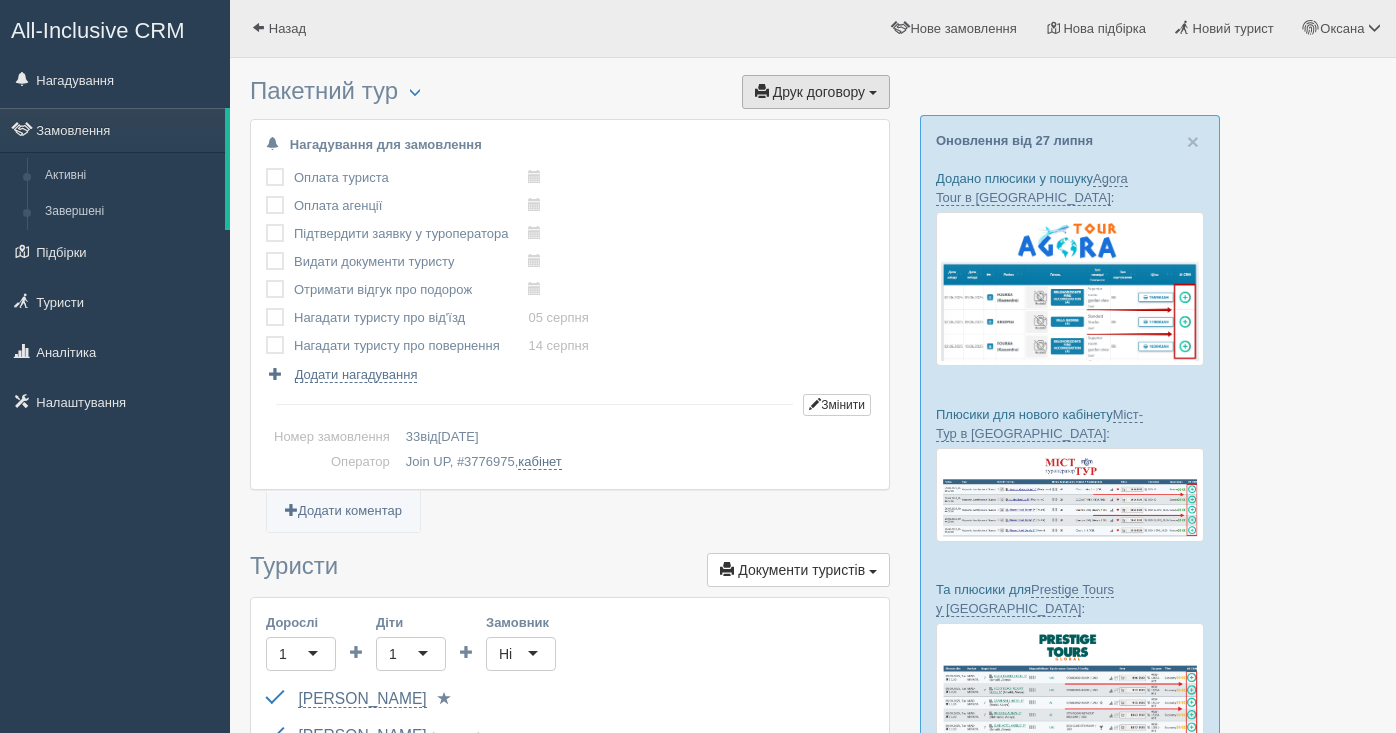 click on "Друк договору" at bounding box center [819, 92] 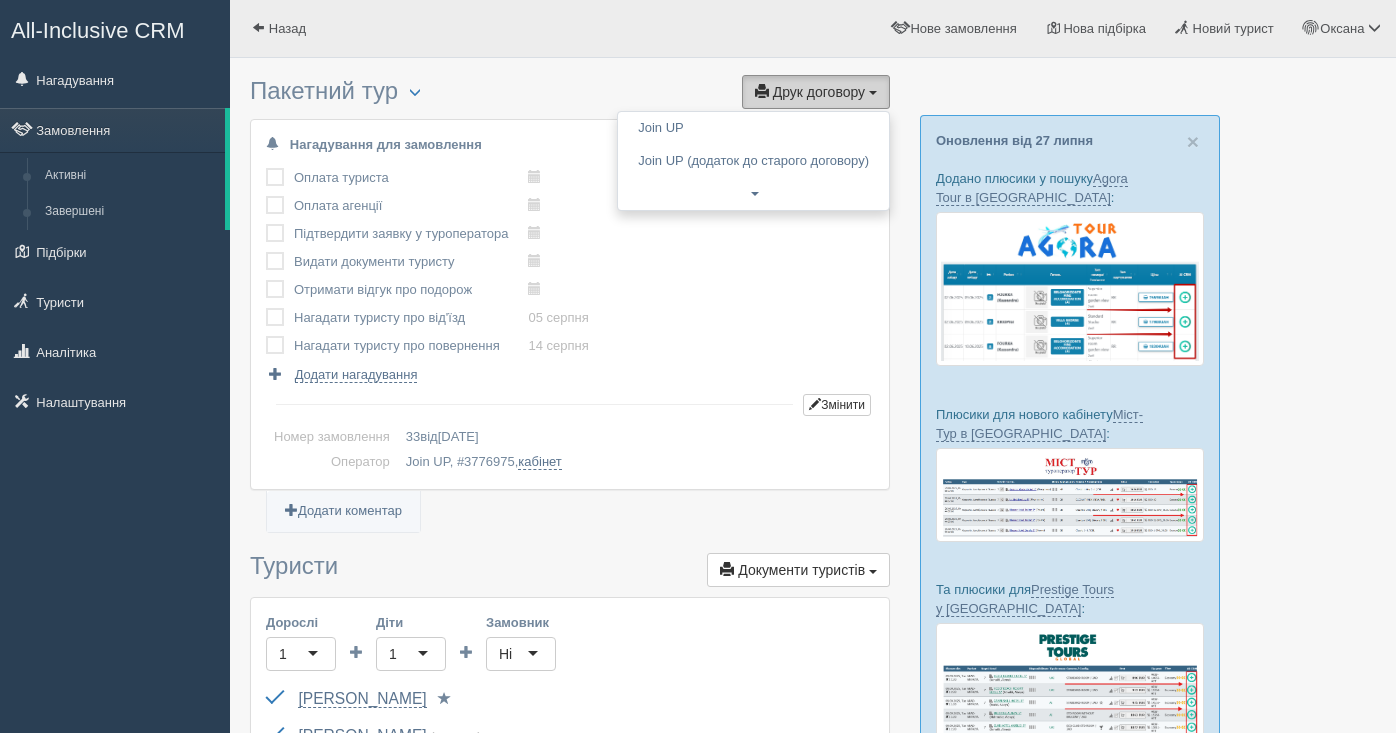 scroll, scrollTop: 0, scrollLeft: 0, axis: both 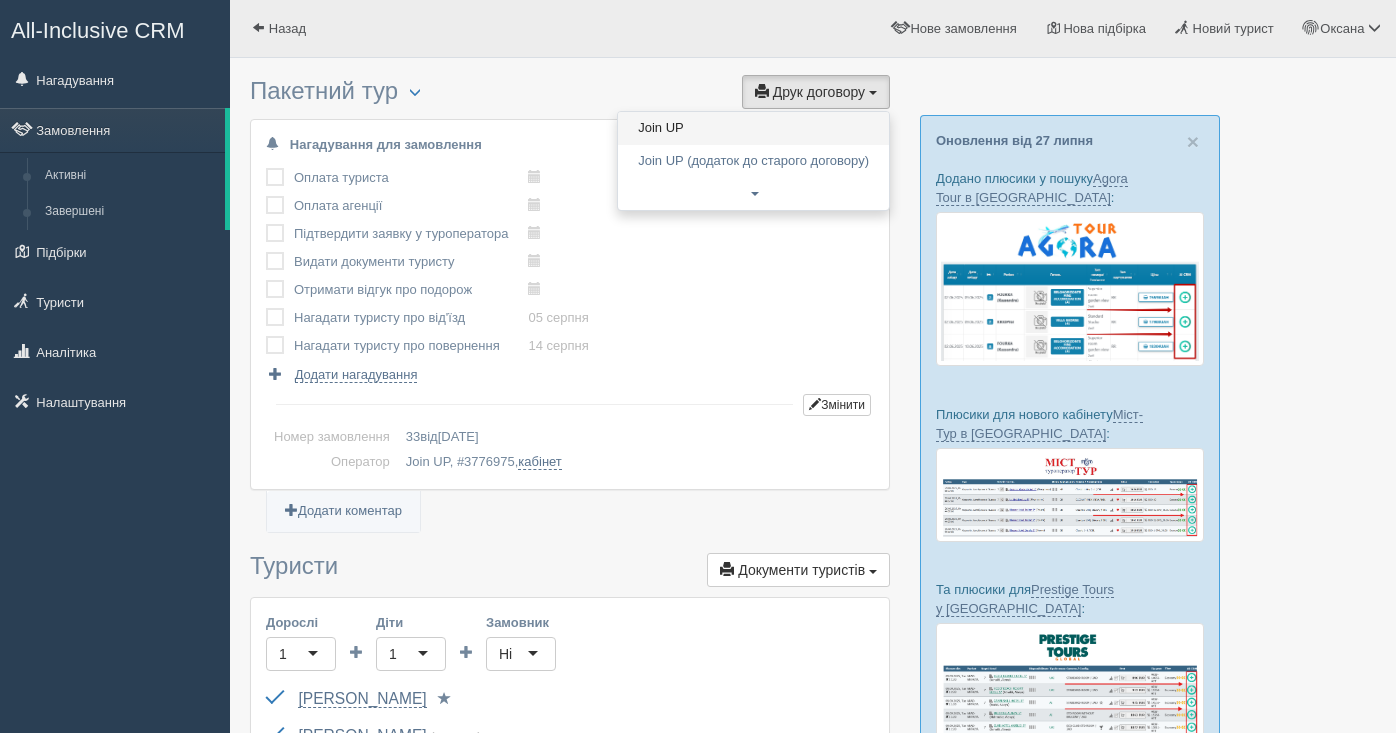 click on "Join UP" at bounding box center (753, 128) 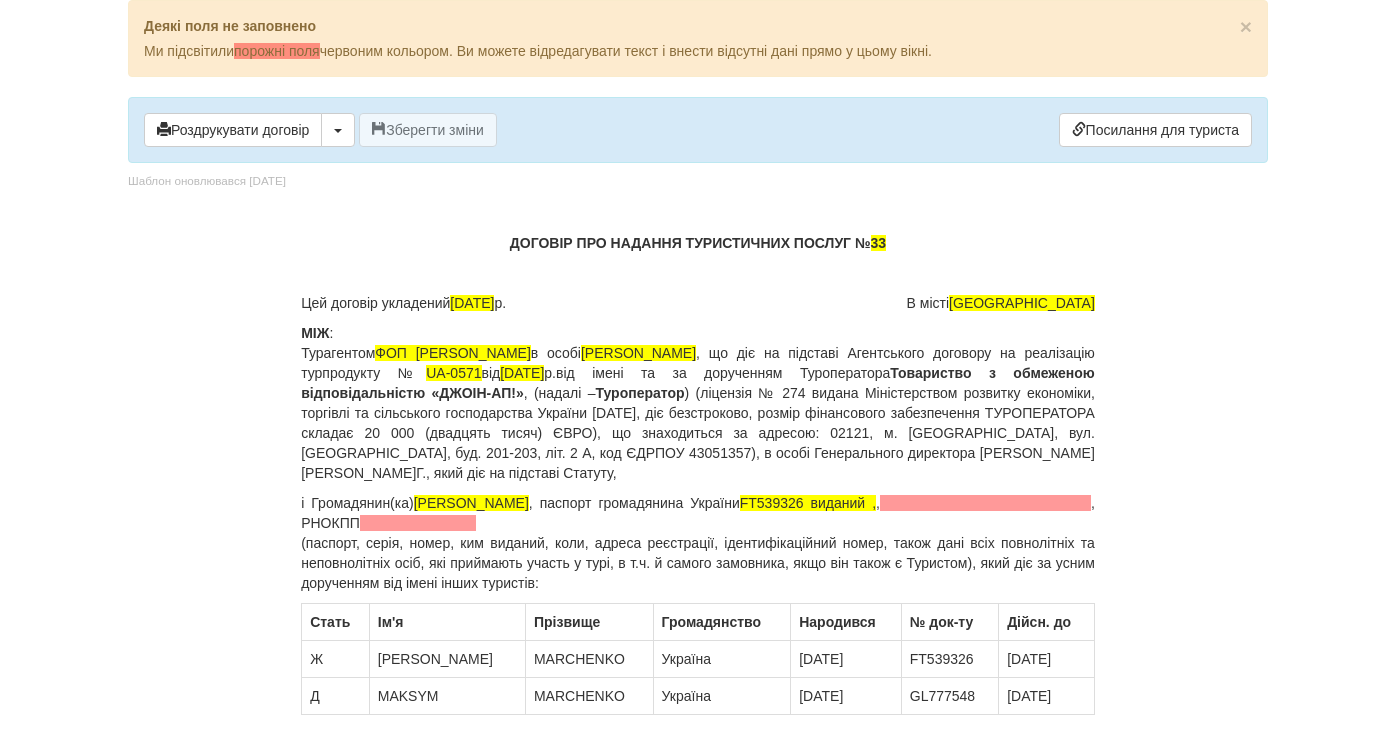 scroll, scrollTop: 0, scrollLeft: 0, axis: both 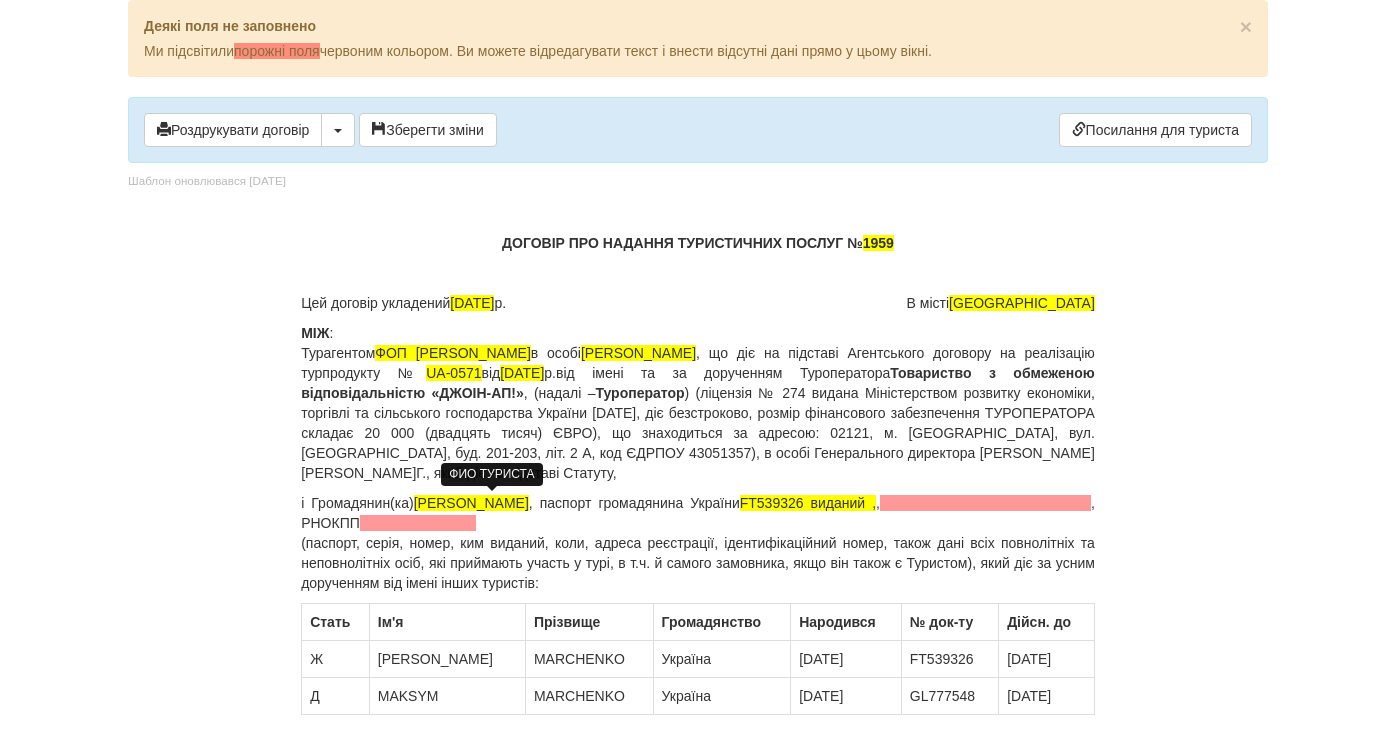 drag, startPoint x: 554, startPoint y: 505, endPoint x: 424, endPoint y: 502, distance: 130.0346 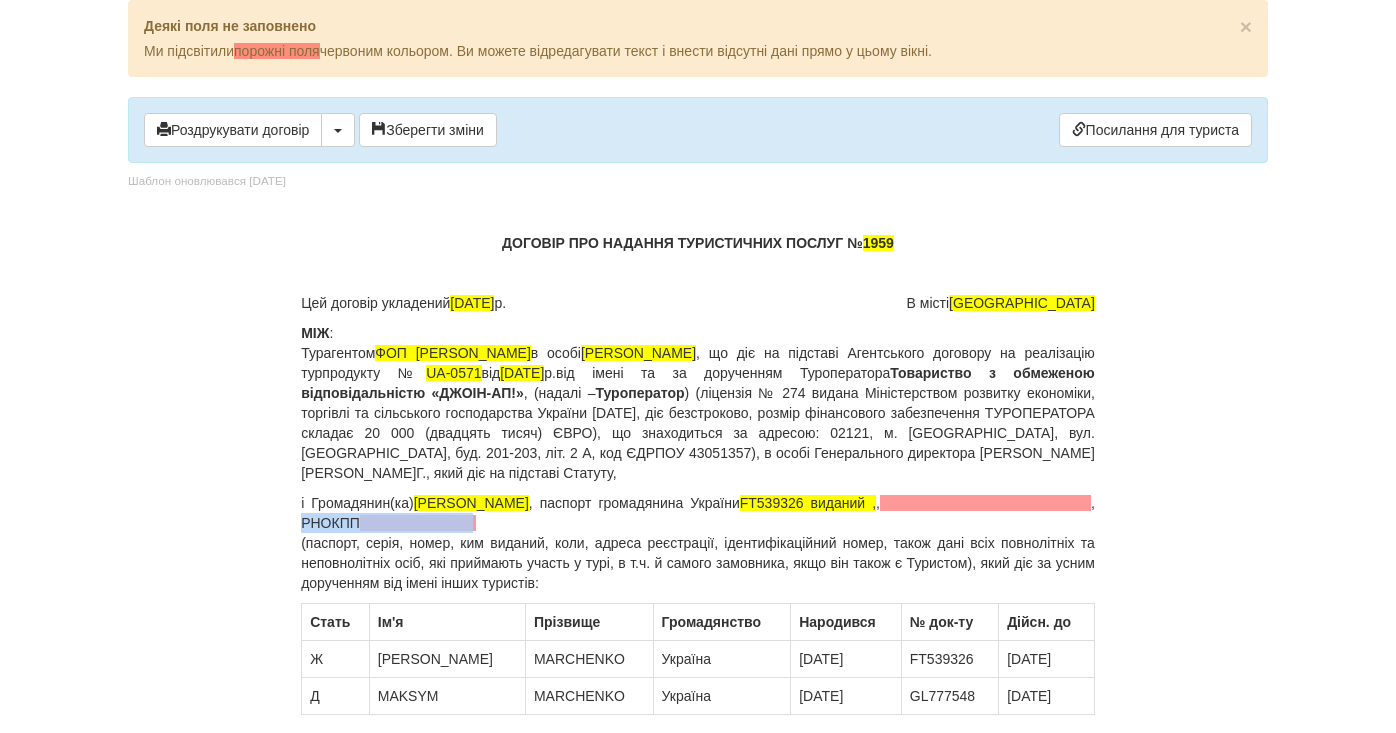 drag, startPoint x: 476, startPoint y: 523, endPoint x: 299, endPoint y: 521, distance: 177.01129 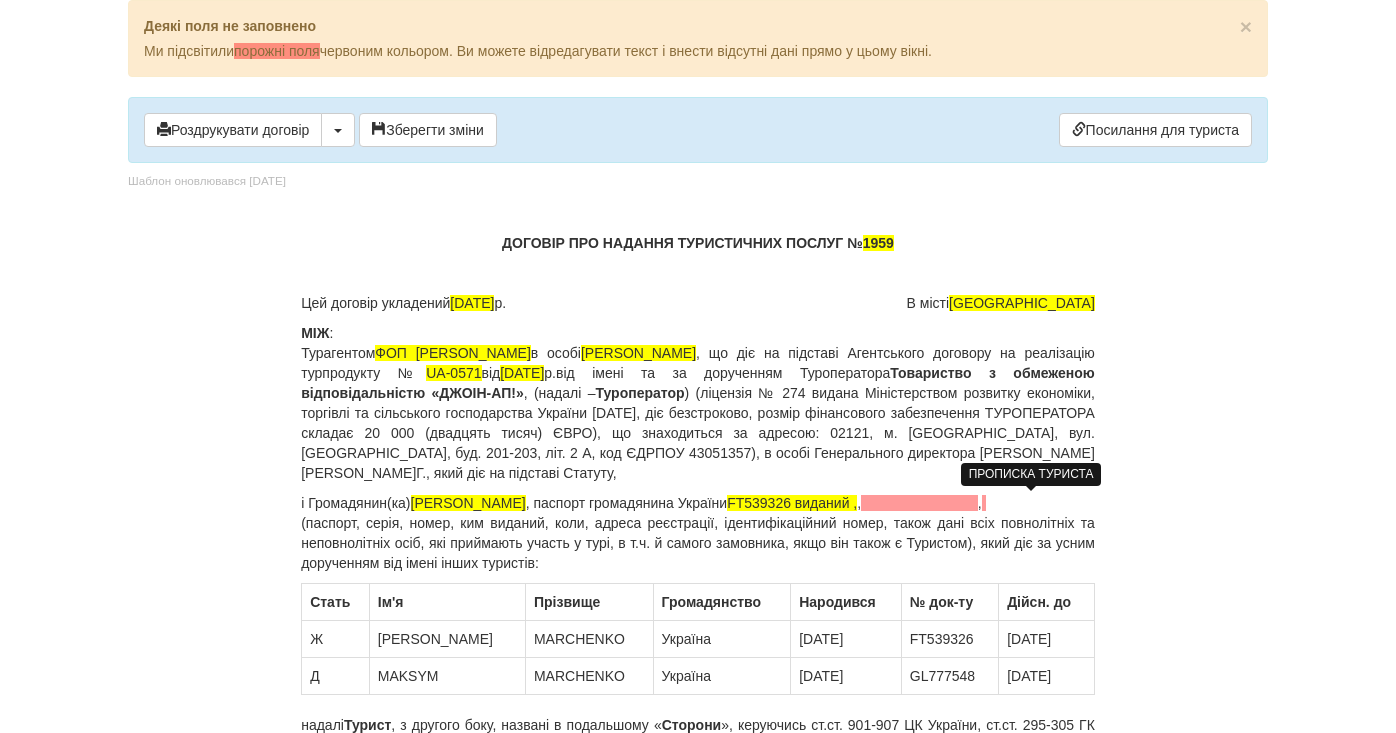 click at bounding box center (919, 503) 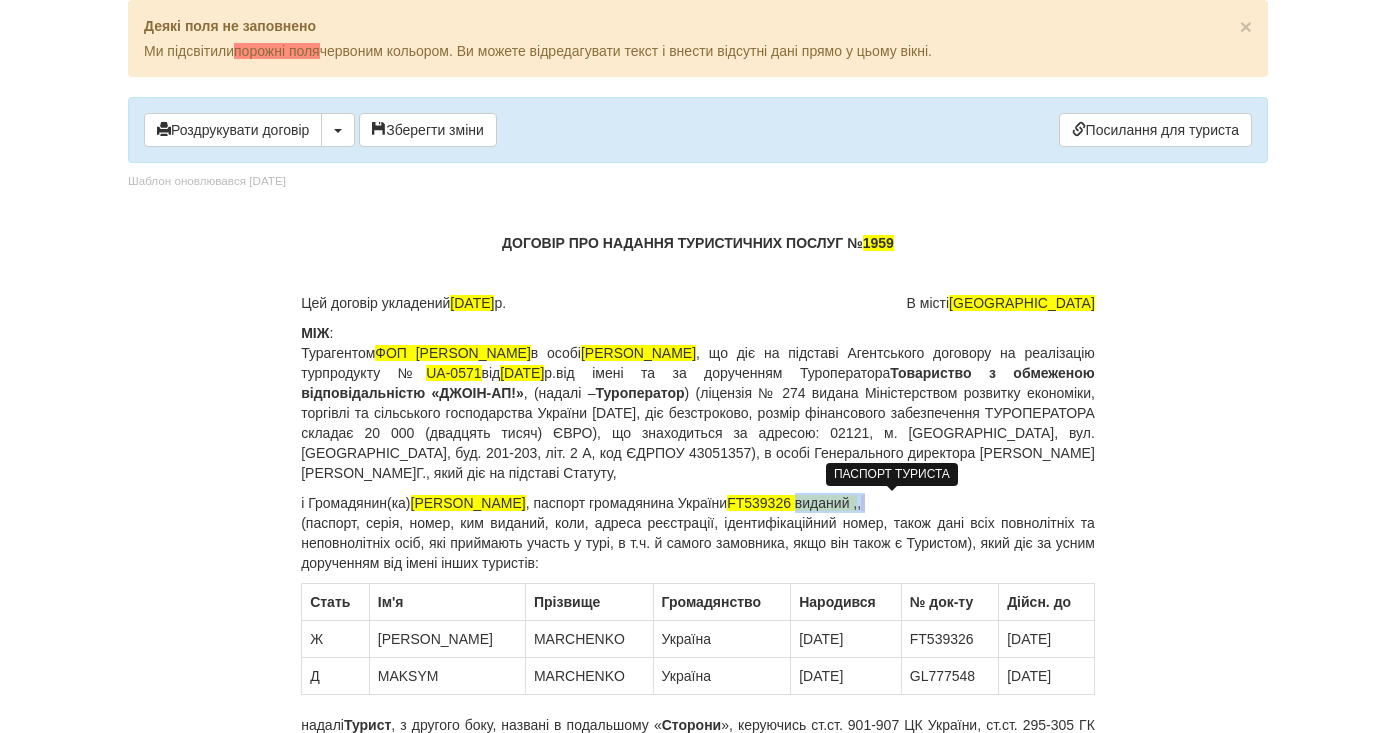 drag, startPoint x: 978, startPoint y: 506, endPoint x: 894, endPoint y: 506, distance: 84 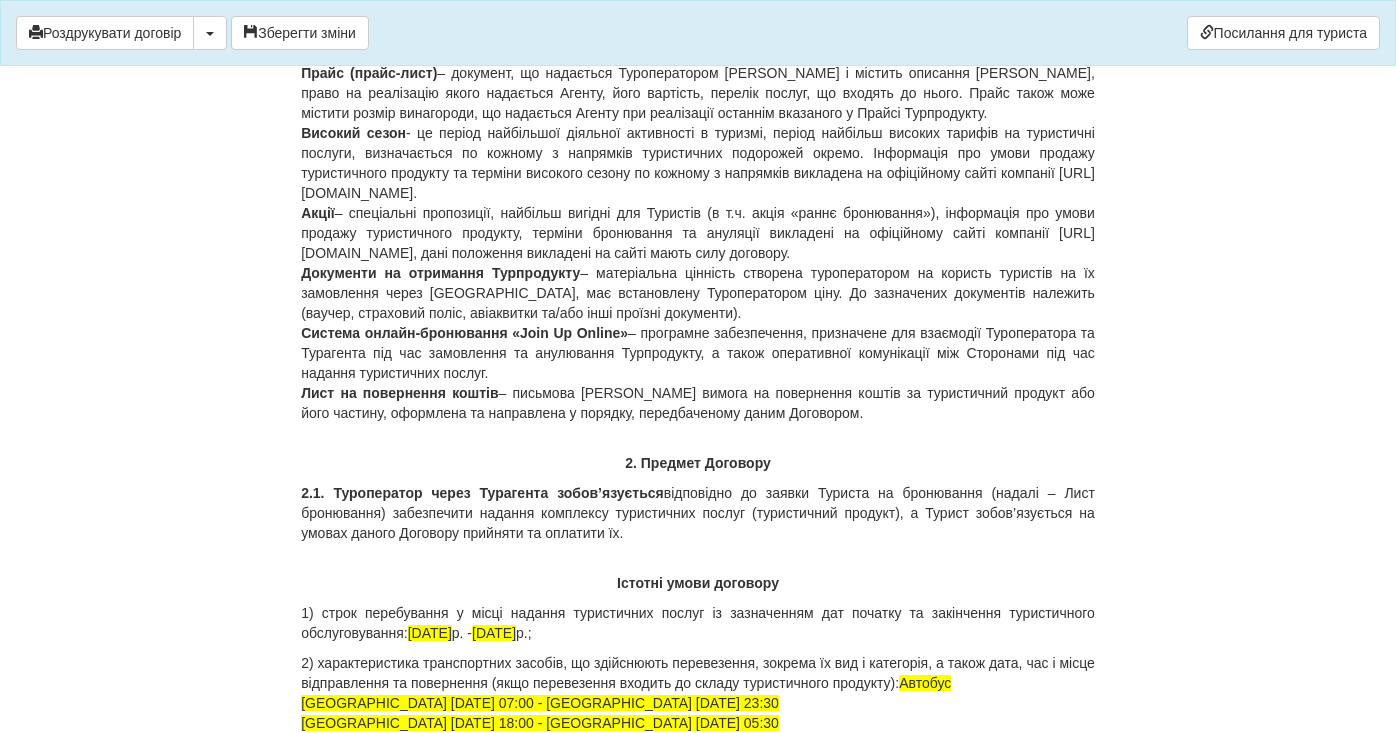 scroll, scrollTop: 1918, scrollLeft: 0, axis: vertical 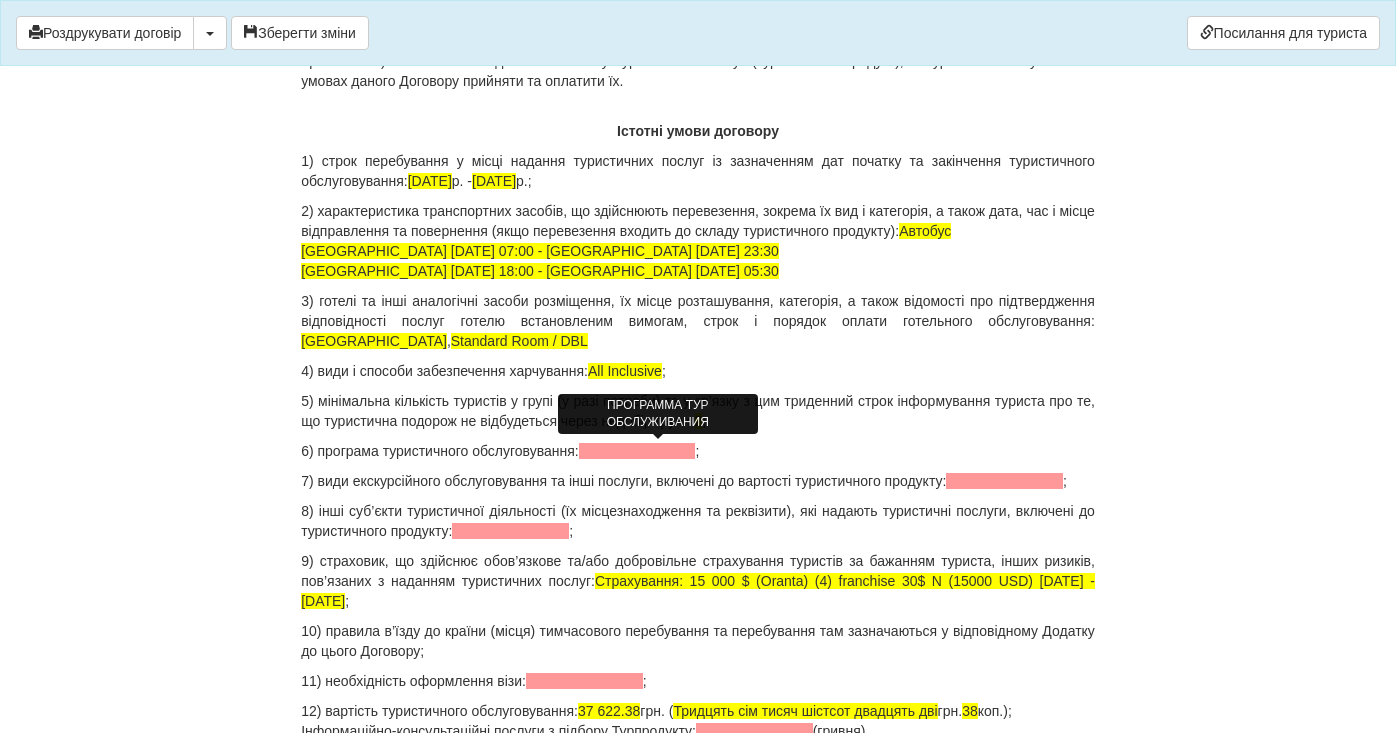 click at bounding box center (637, 451) 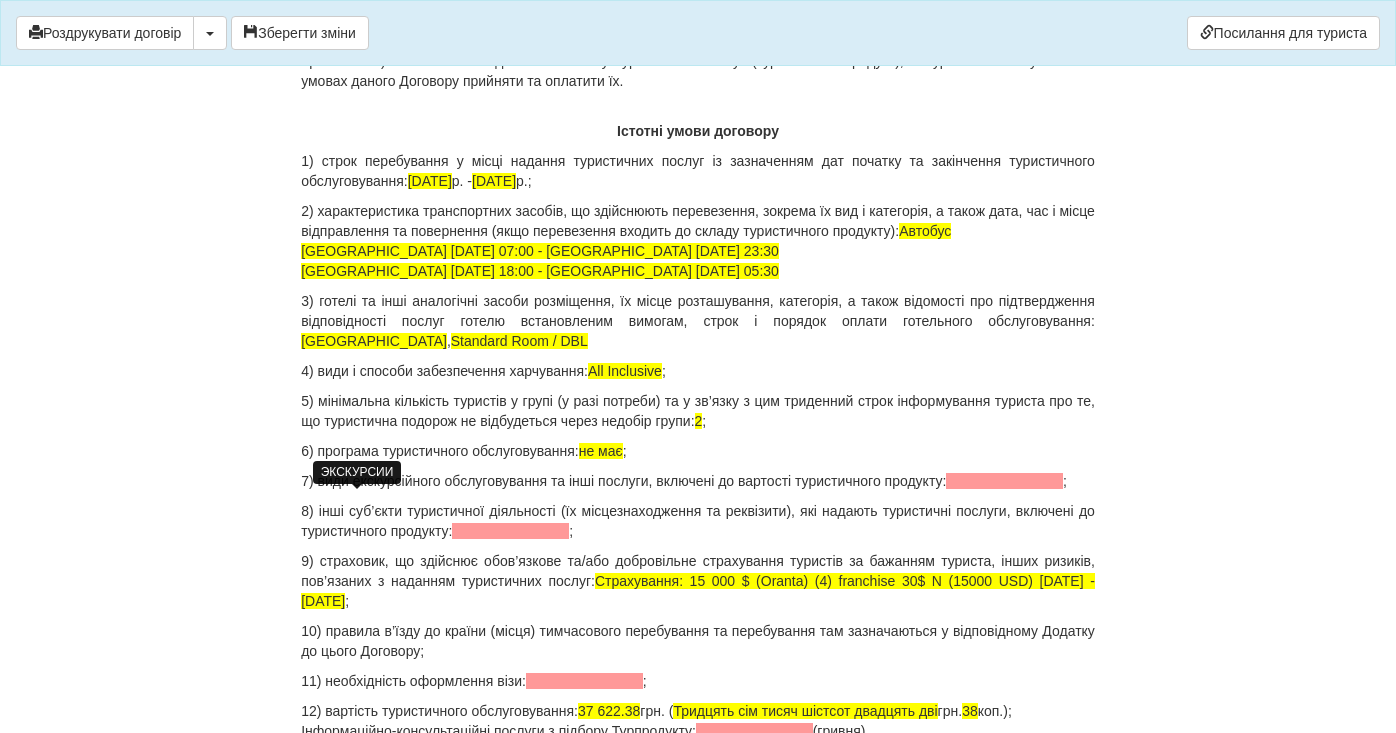 click at bounding box center [1004, 481] 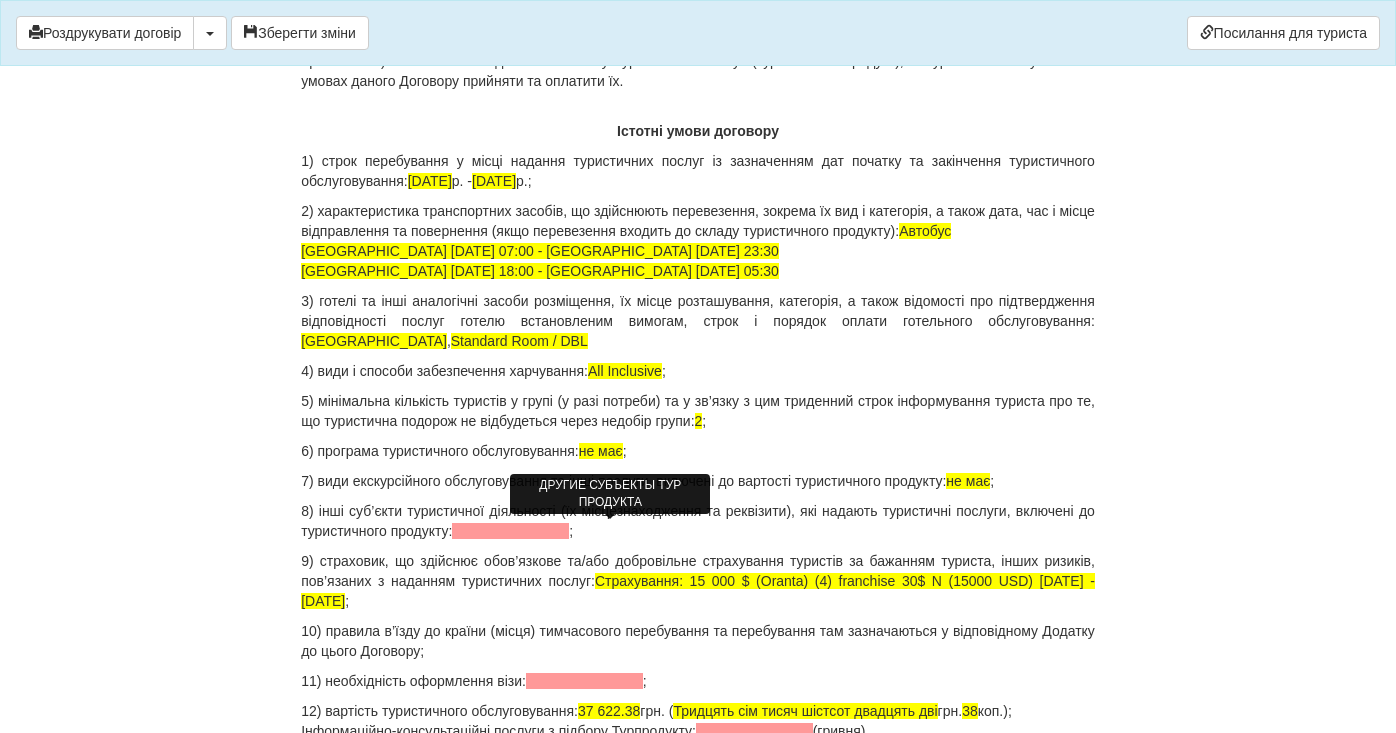 click at bounding box center [510, 531] 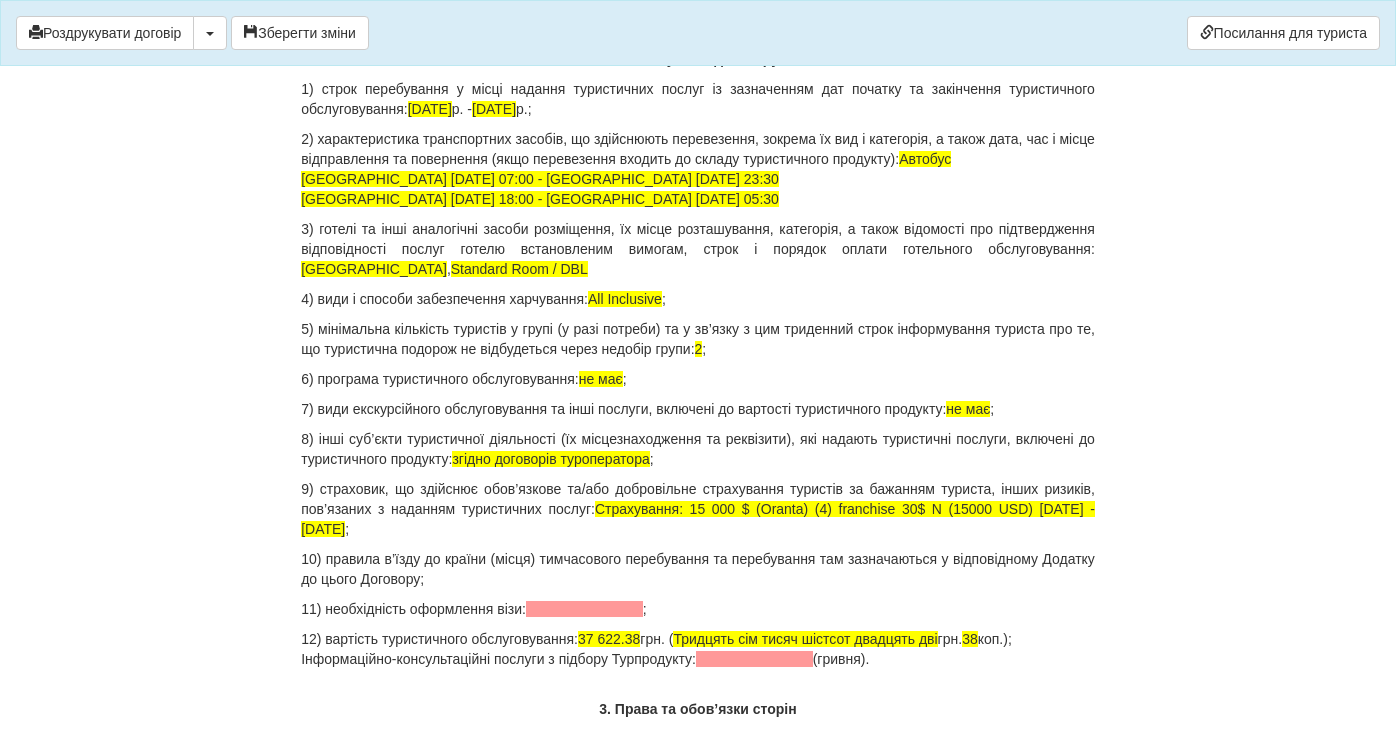 scroll, scrollTop: 2007, scrollLeft: 0, axis: vertical 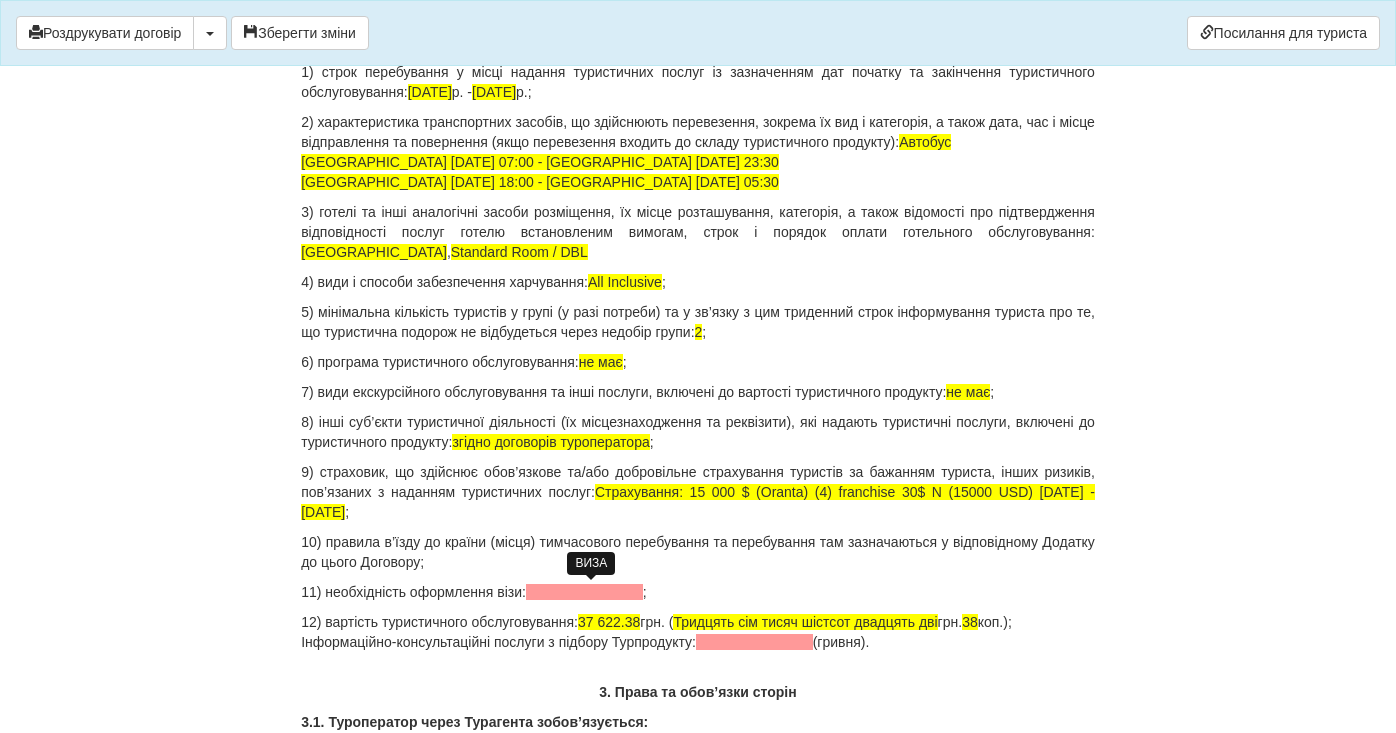 click at bounding box center [584, 592] 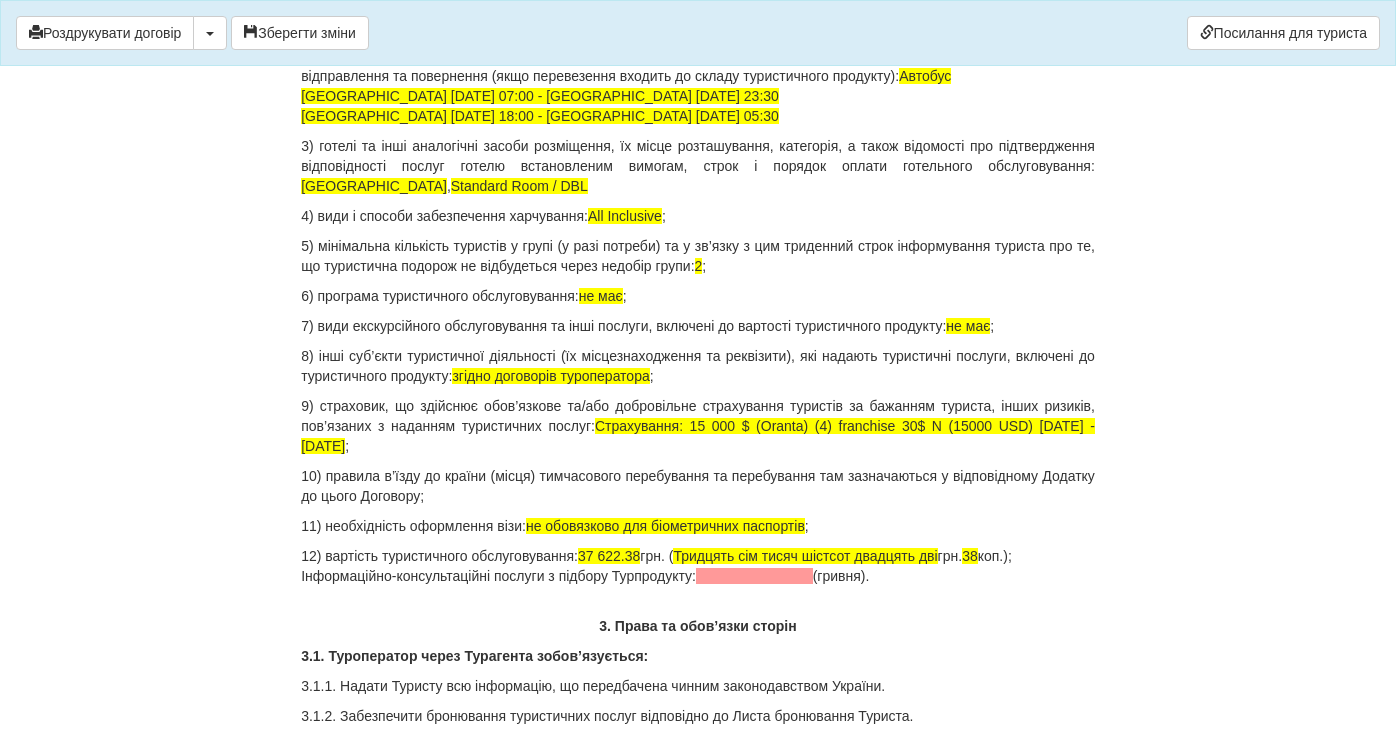 scroll, scrollTop: 2163, scrollLeft: 0, axis: vertical 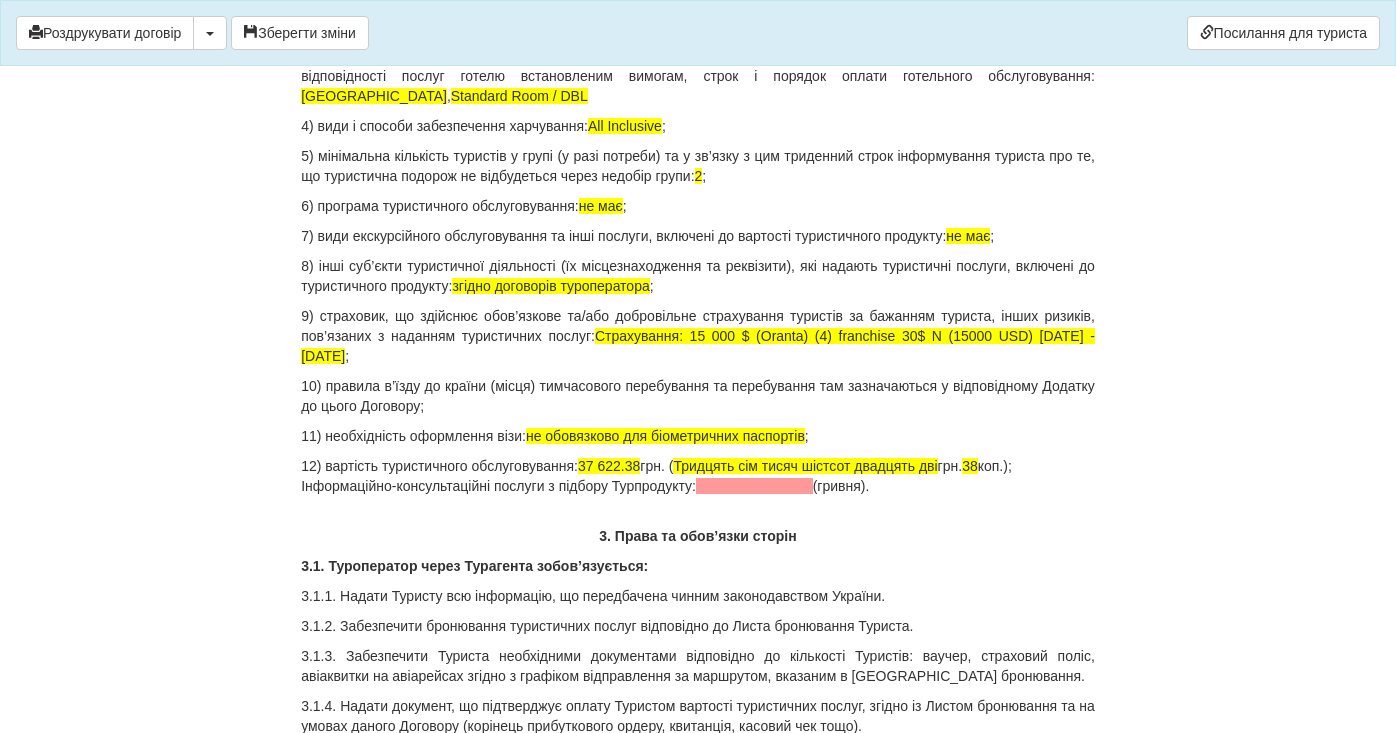 click on "12) вартість туристичного обслуговування:  37 622.38  грн. ( Тридцять сім тисяч шістсот двадцять дві  грн.  38  коп.);
Інформаційно-консультаційні послуги з підбору Турпродукту:                                  (гривня)." at bounding box center [698, 476] 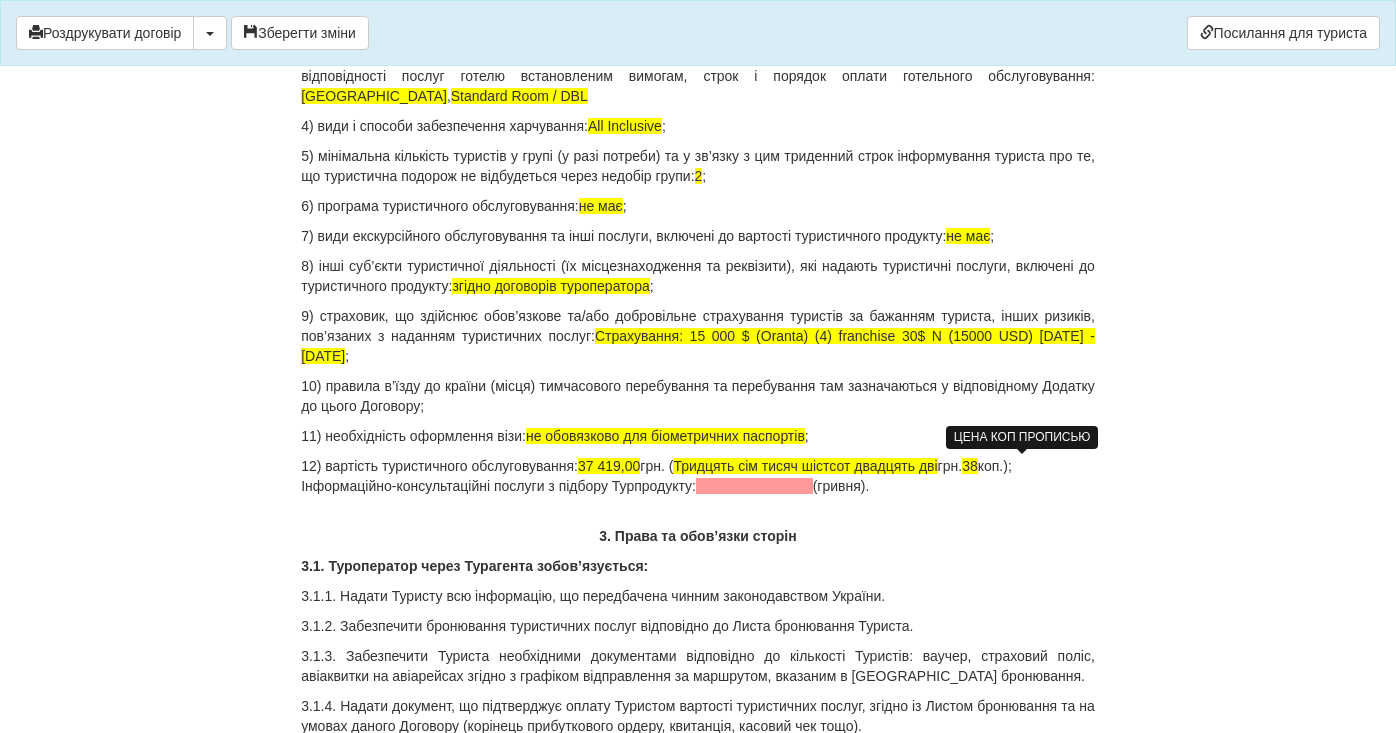 click on "38" at bounding box center (970, 466) 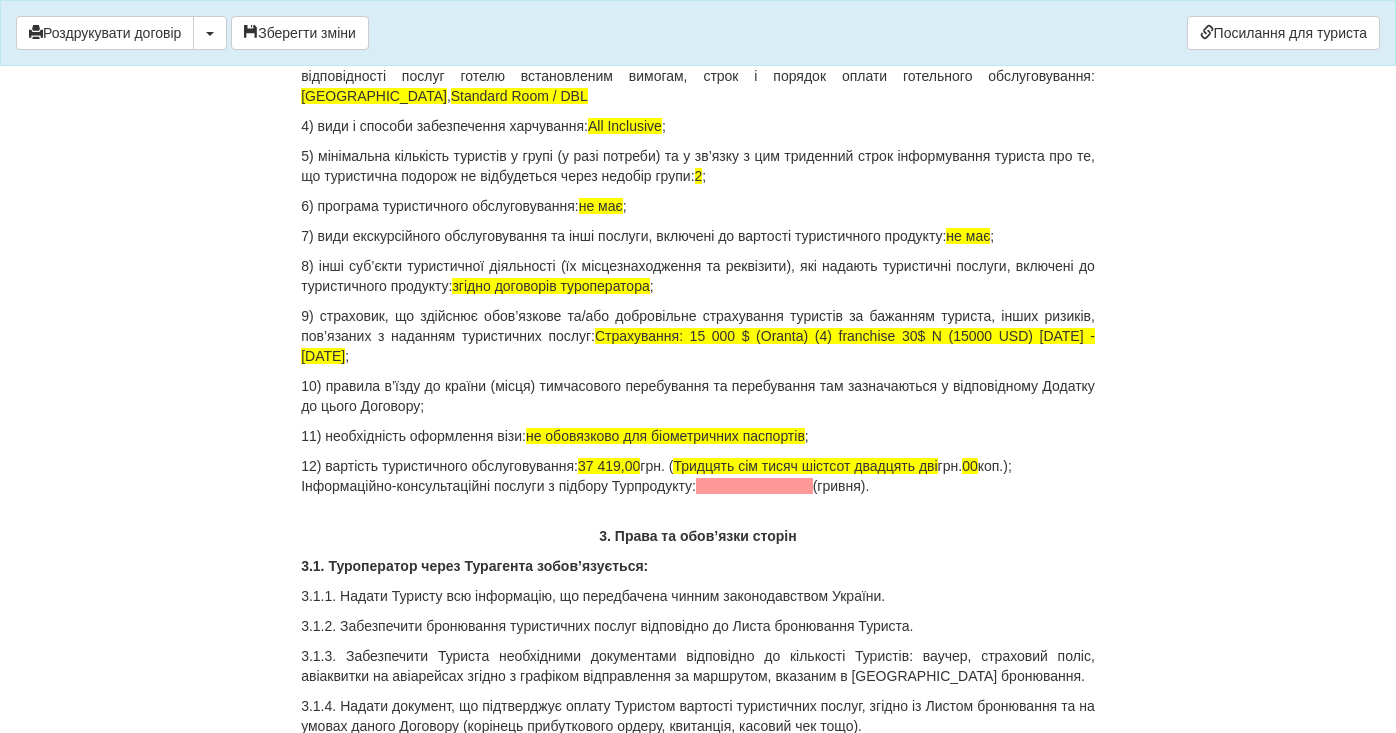 click on "12) вартість туристичного обслуговування:  37 419,00   грн. ( Тридцять сім тисяч шістсот двадцять дві  грн.  00  коп.);
Інформаційно-консультаційні послуги з підбору Турпродукту:                                  (гривня)." at bounding box center (698, 476) 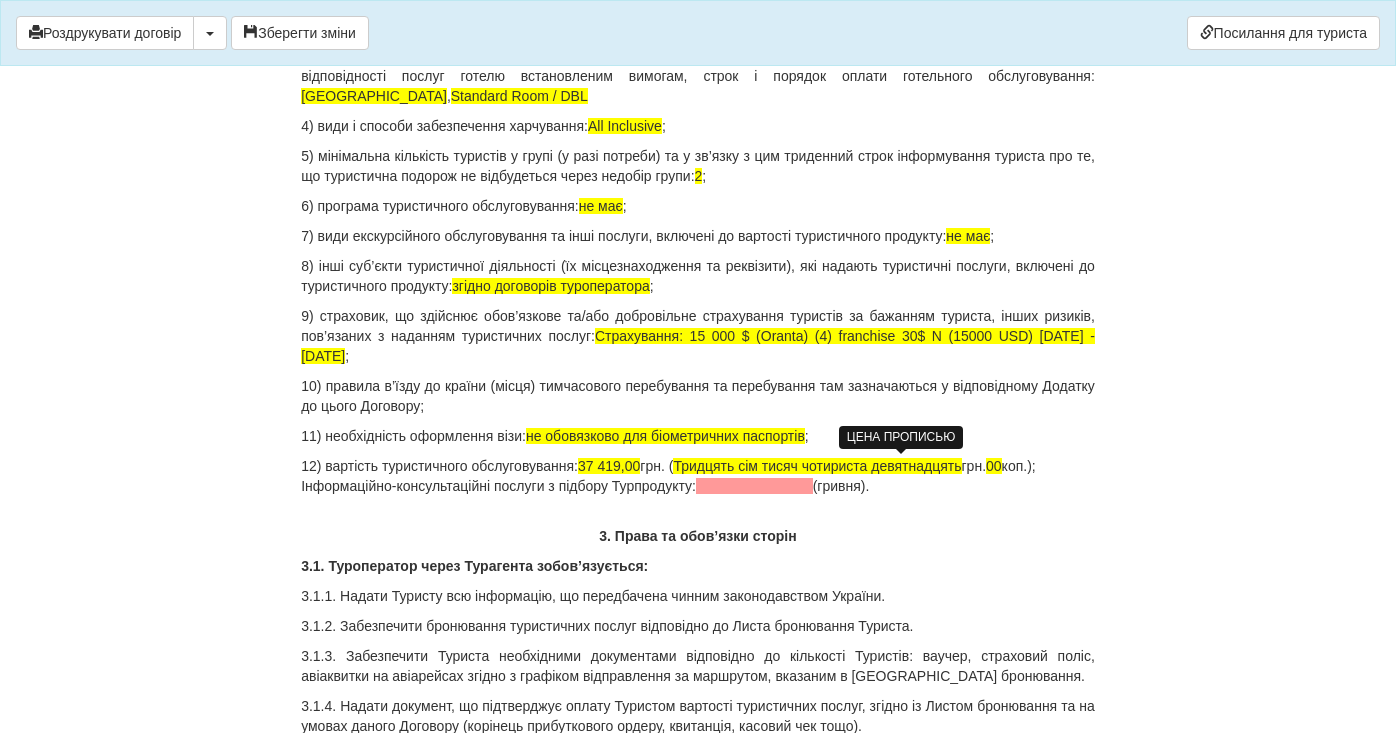 click on "Тридцять сім тисяч чотириста девятнадцять" at bounding box center (817, 466) 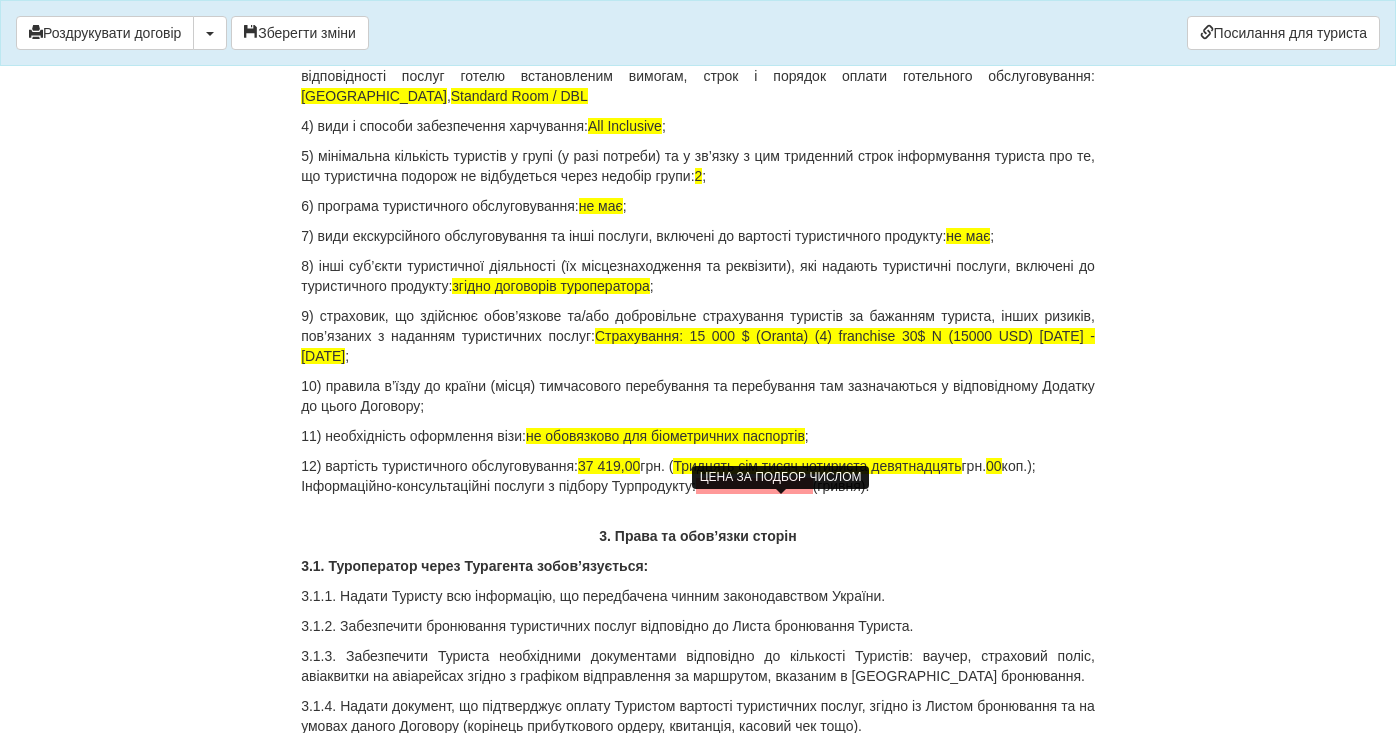 click at bounding box center (754, 486) 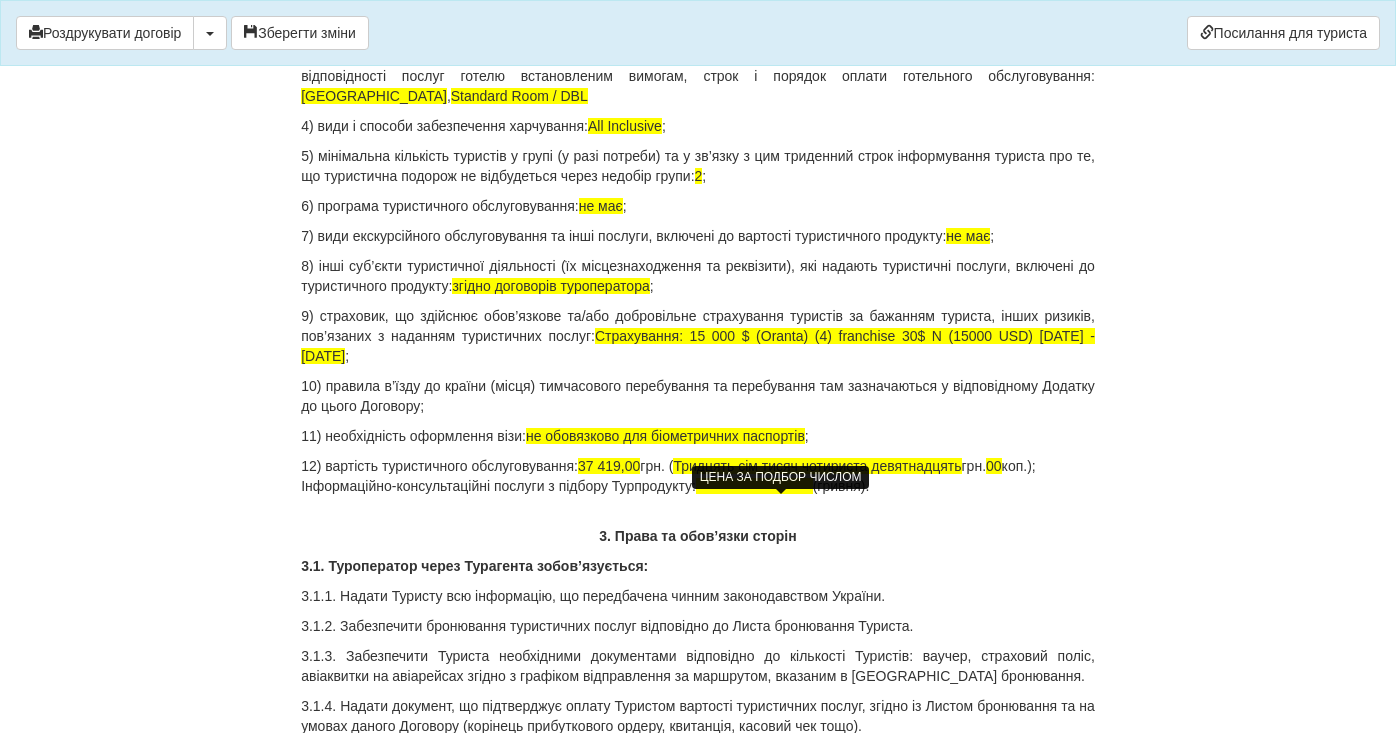 click at bounding box center [754, 486] 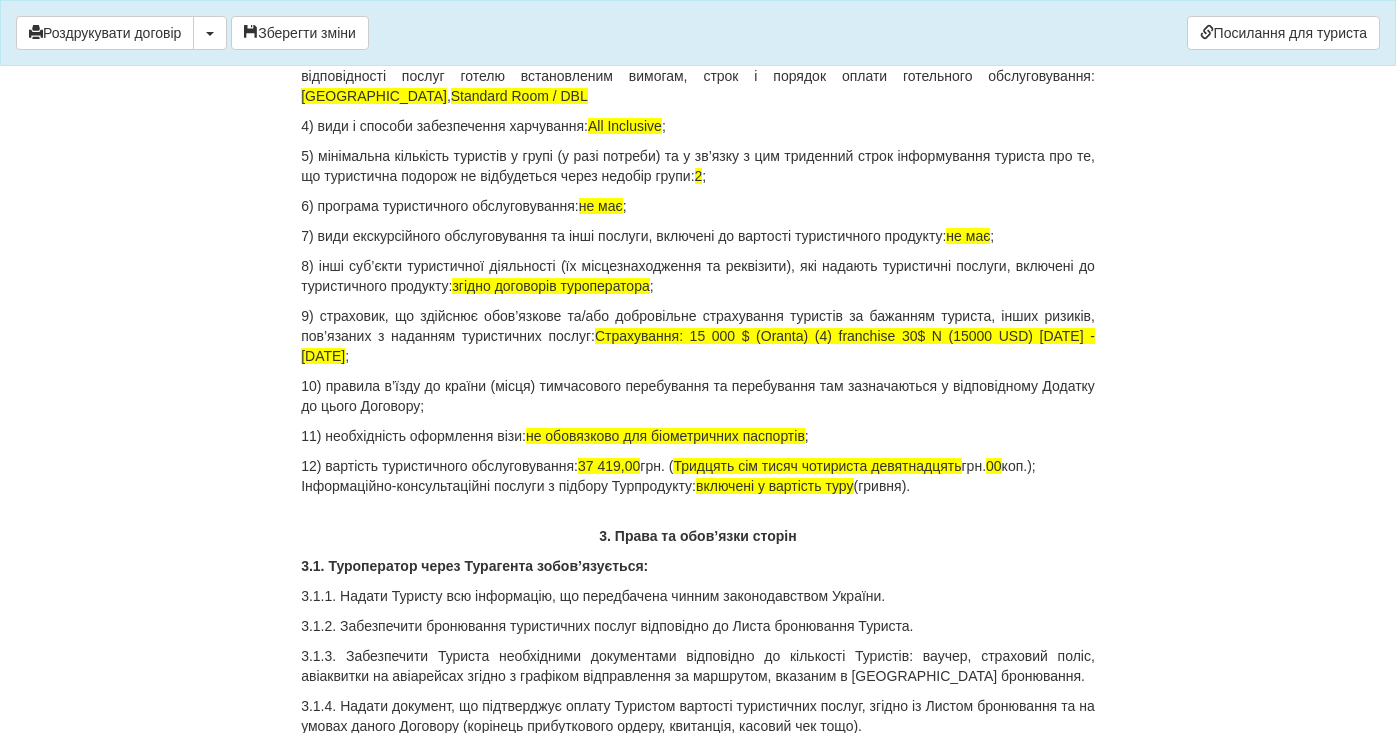 click on "12) вартість туристичного обслуговування:  37 419,00   грн. ( Тридцять сім тисяч чотириста девятнадцять  грн.  00  коп.);
Інформаційно-консультаційні послуги з підбору Турпродукту:  включені у вартість туру  (гривня)." at bounding box center [698, 476] 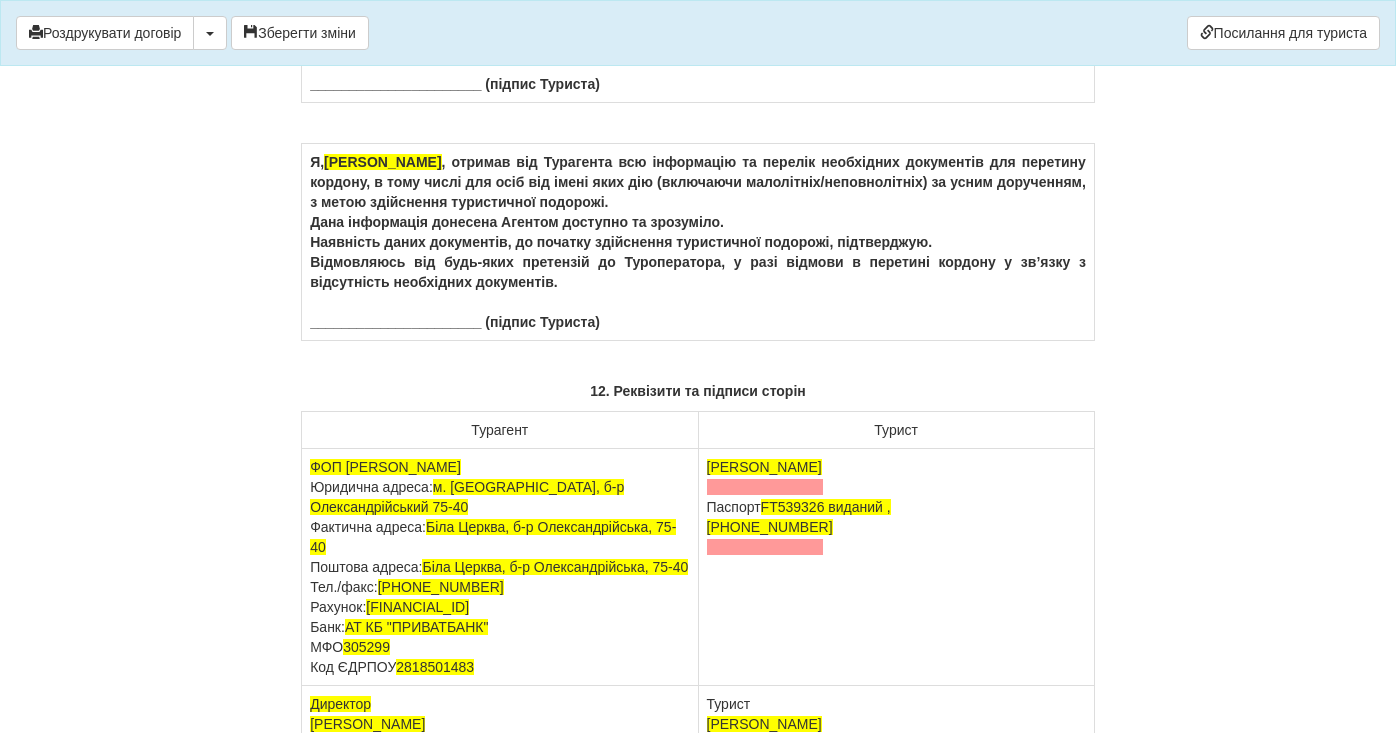 scroll, scrollTop: 12138, scrollLeft: 0, axis: vertical 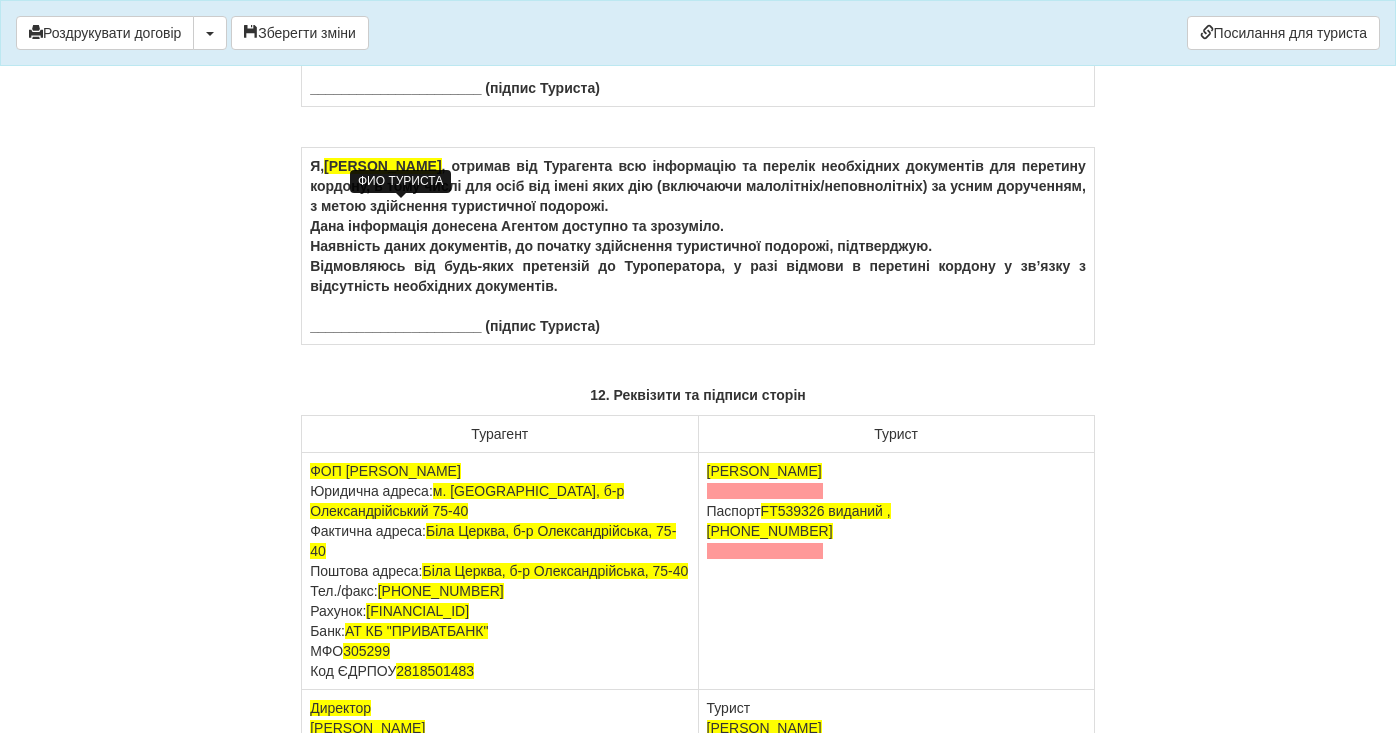 drag, startPoint x: 473, startPoint y: 212, endPoint x: 328, endPoint y: 217, distance: 145.08618 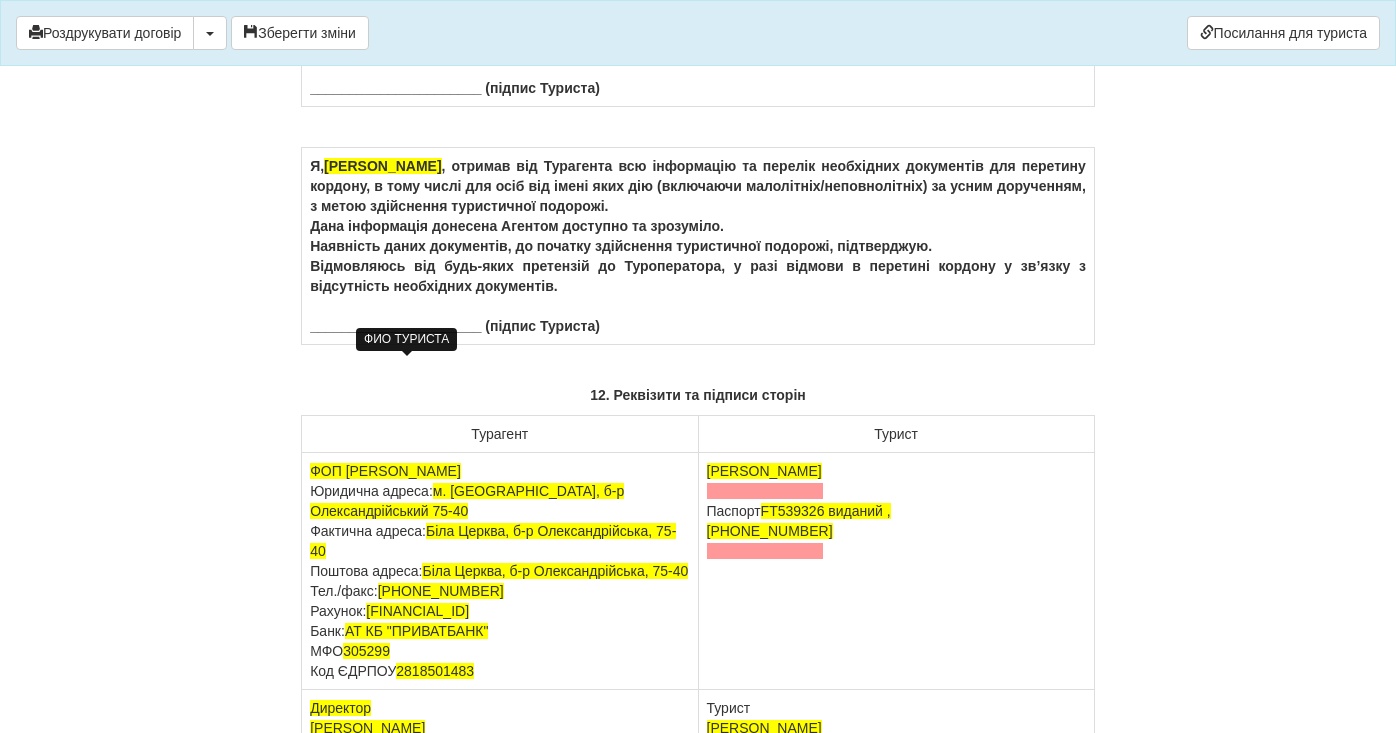 drag, startPoint x: 483, startPoint y: 372, endPoint x: 335, endPoint y: 370, distance: 148.01352 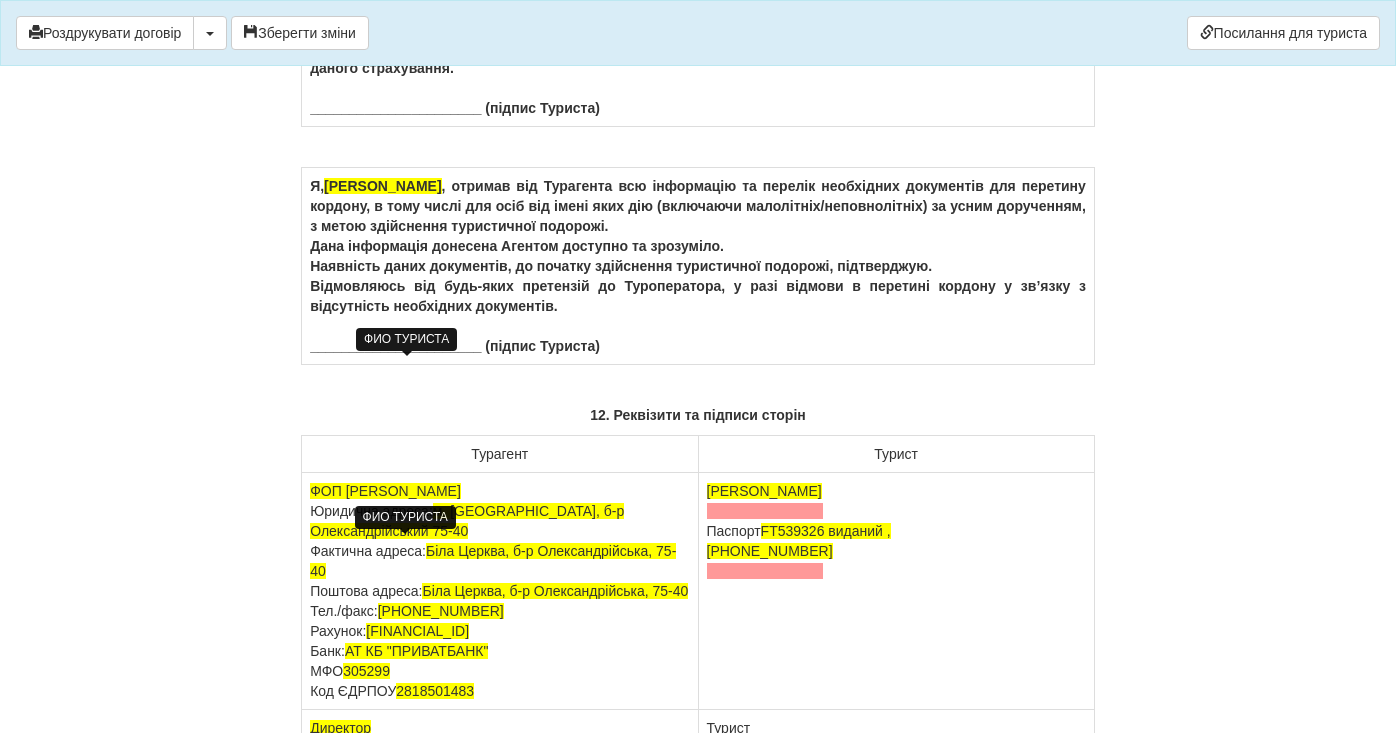 drag, startPoint x: 481, startPoint y: 550, endPoint x: 333, endPoint y: 545, distance: 148.08444 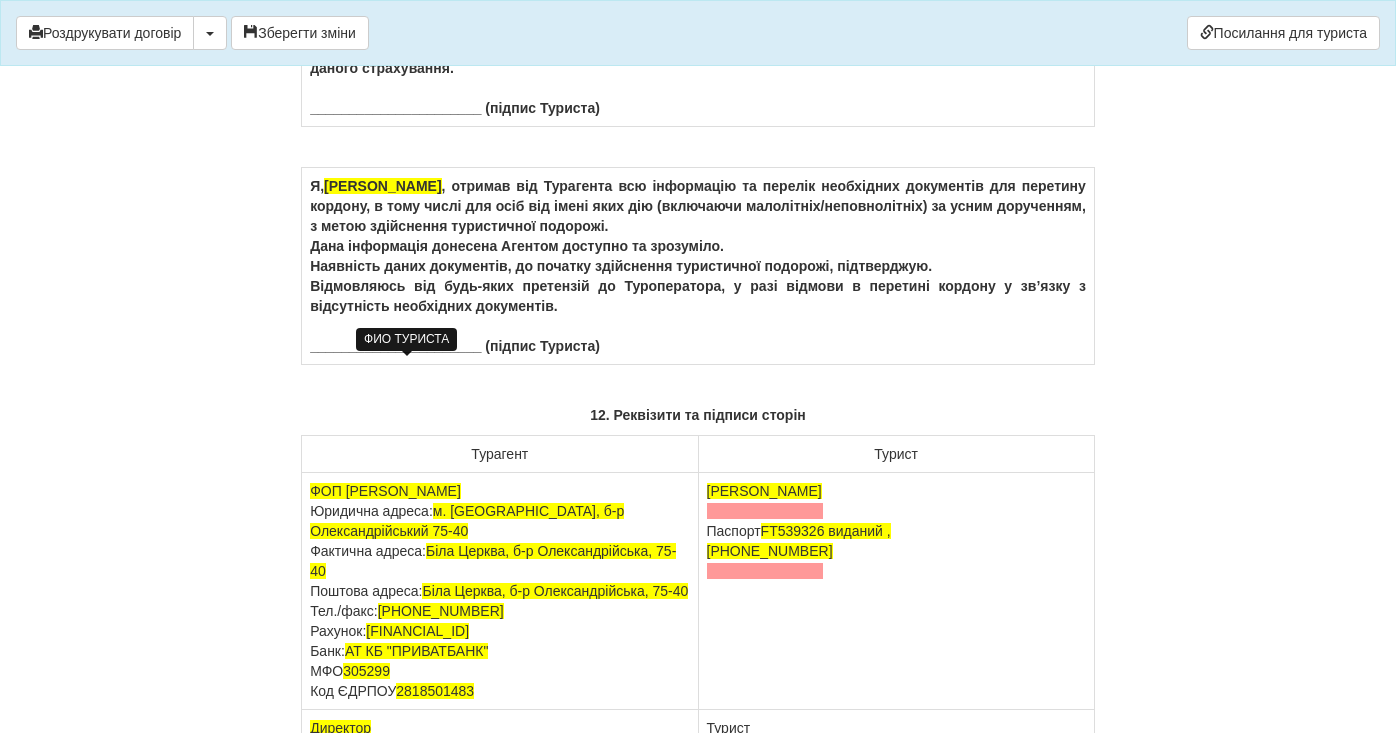 click on "Я,  Марченко Олена Василівна , отримав від Турагента всю інформацію та перелік необхідних документів для перетину кордону, в тому числі для осіб від імені яких дію (включаючи малолітніх/неповнолітніх) за усним дорученням, з метою здійснення туристичної подорожі.
Дана інформація донесена Агентом доступно та зрозуміло.
Наявність даних документів, до початку здійснення туристичної подорожі, підтверджую.
______________________ (підпис Туриста)" at bounding box center [698, 266] 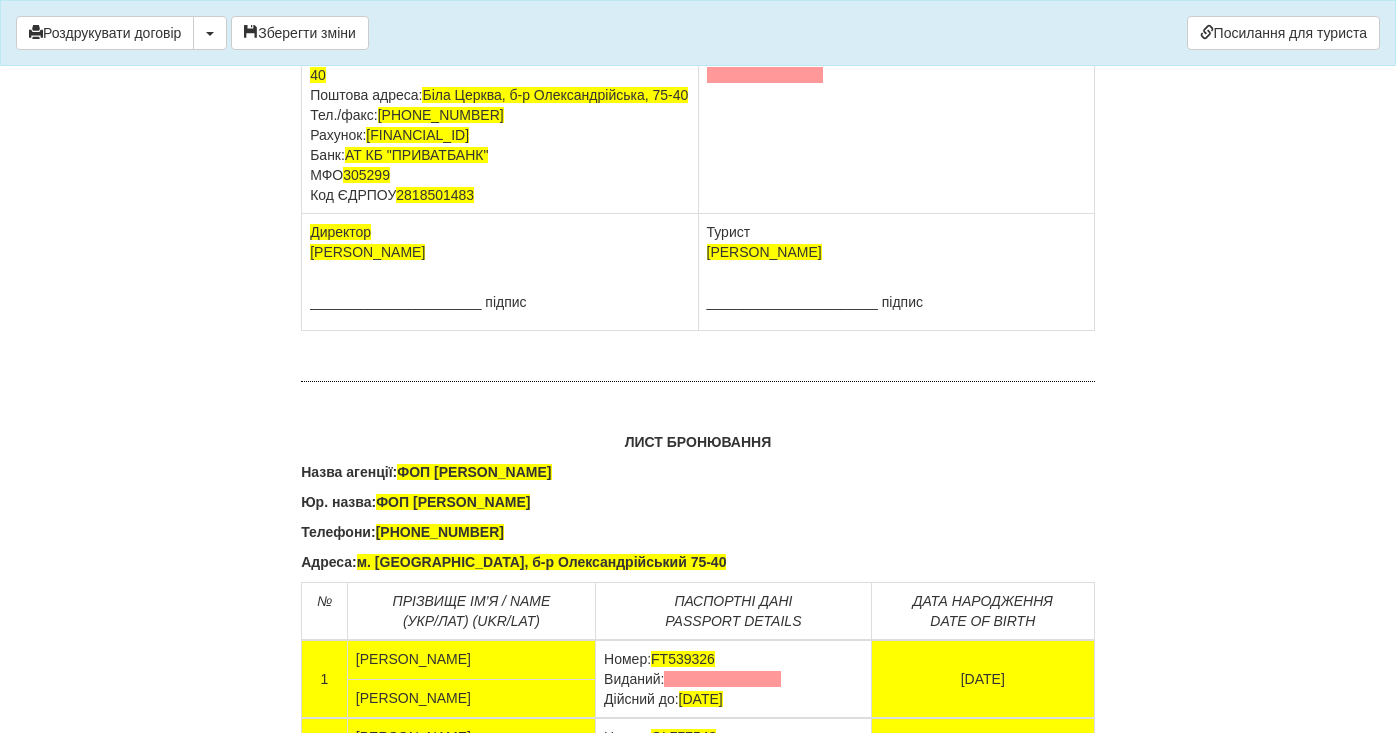 scroll, scrollTop: 12657, scrollLeft: 0, axis: vertical 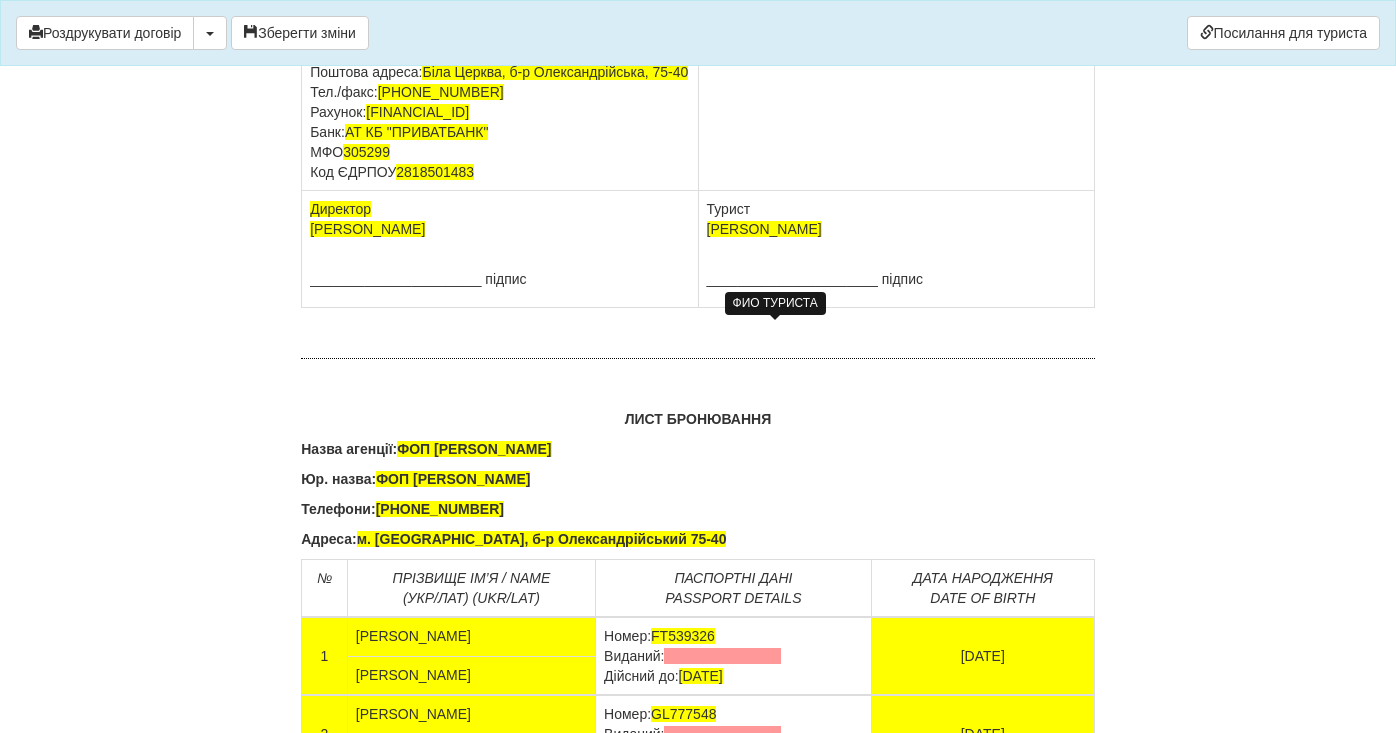 drag, startPoint x: 815, startPoint y: 329, endPoint x: 710, endPoint y: 331, distance: 105.01904 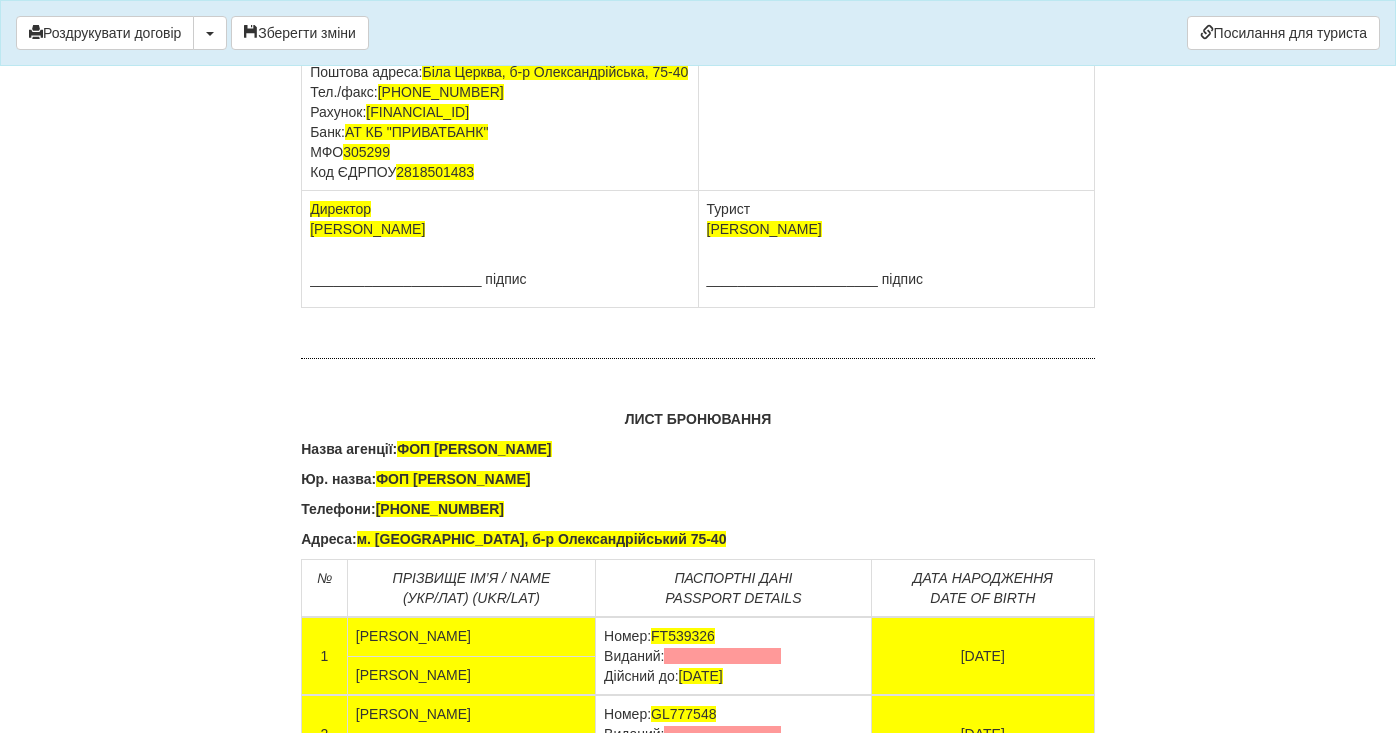 click on "Марченко Олена Василівна
Паспорт  FT539326 виданий ,
+380 96 202 3407" at bounding box center [896, 72] 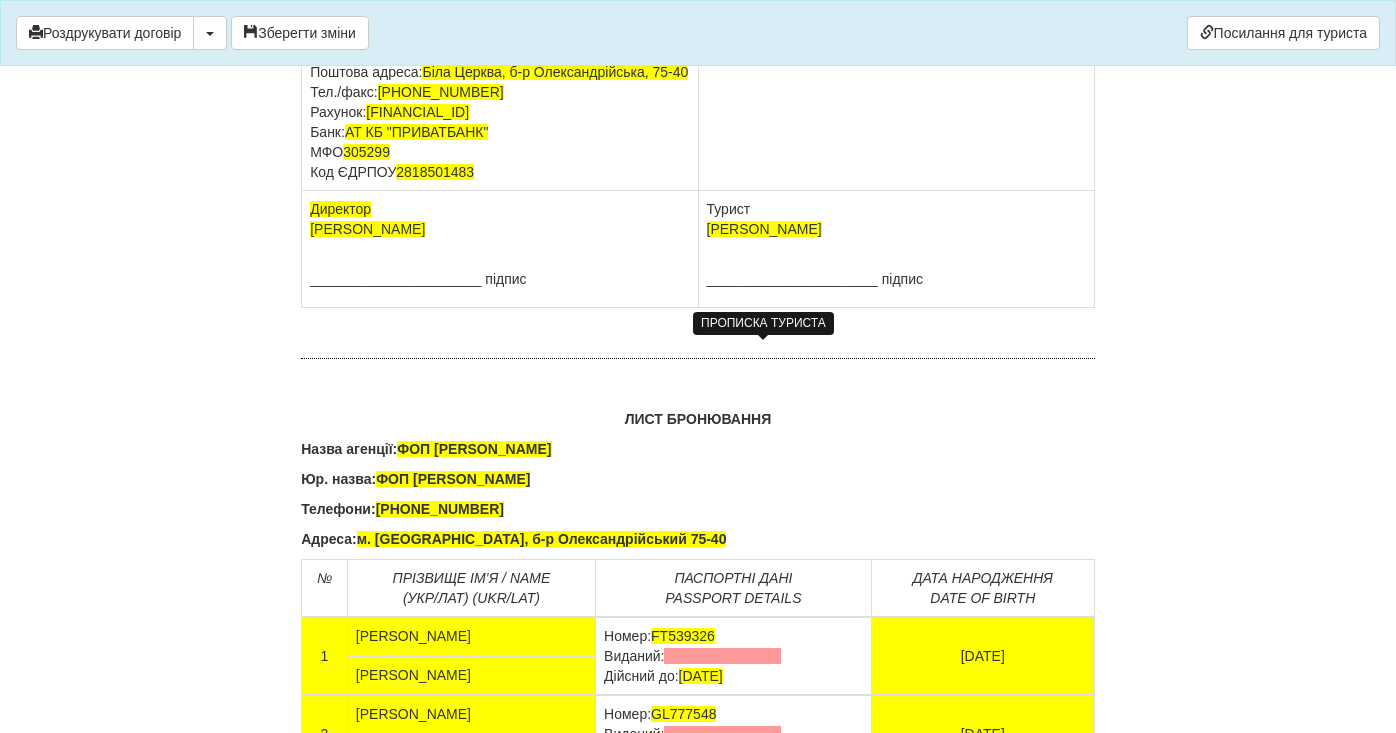 click at bounding box center (765, -8) 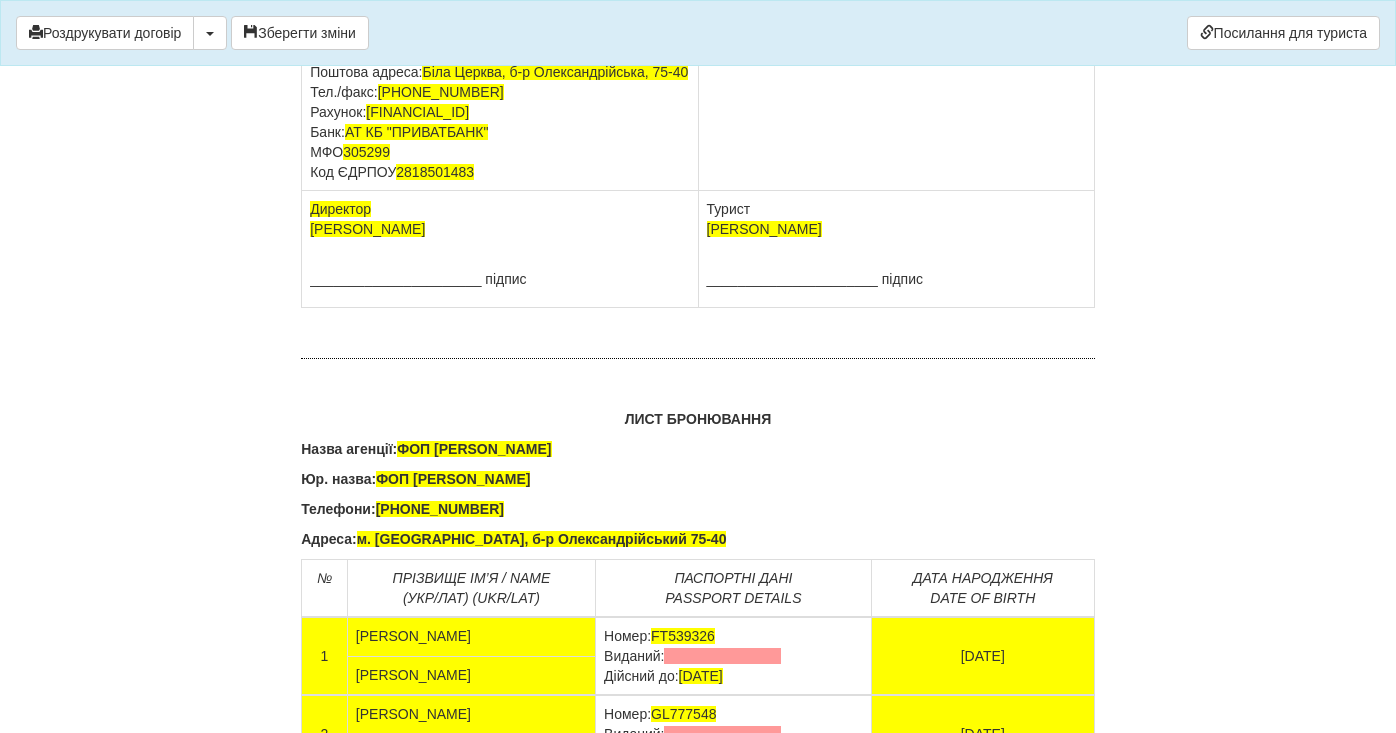 drag, startPoint x: 847, startPoint y: 604, endPoint x: 699, endPoint y: 607, distance: 148.0304 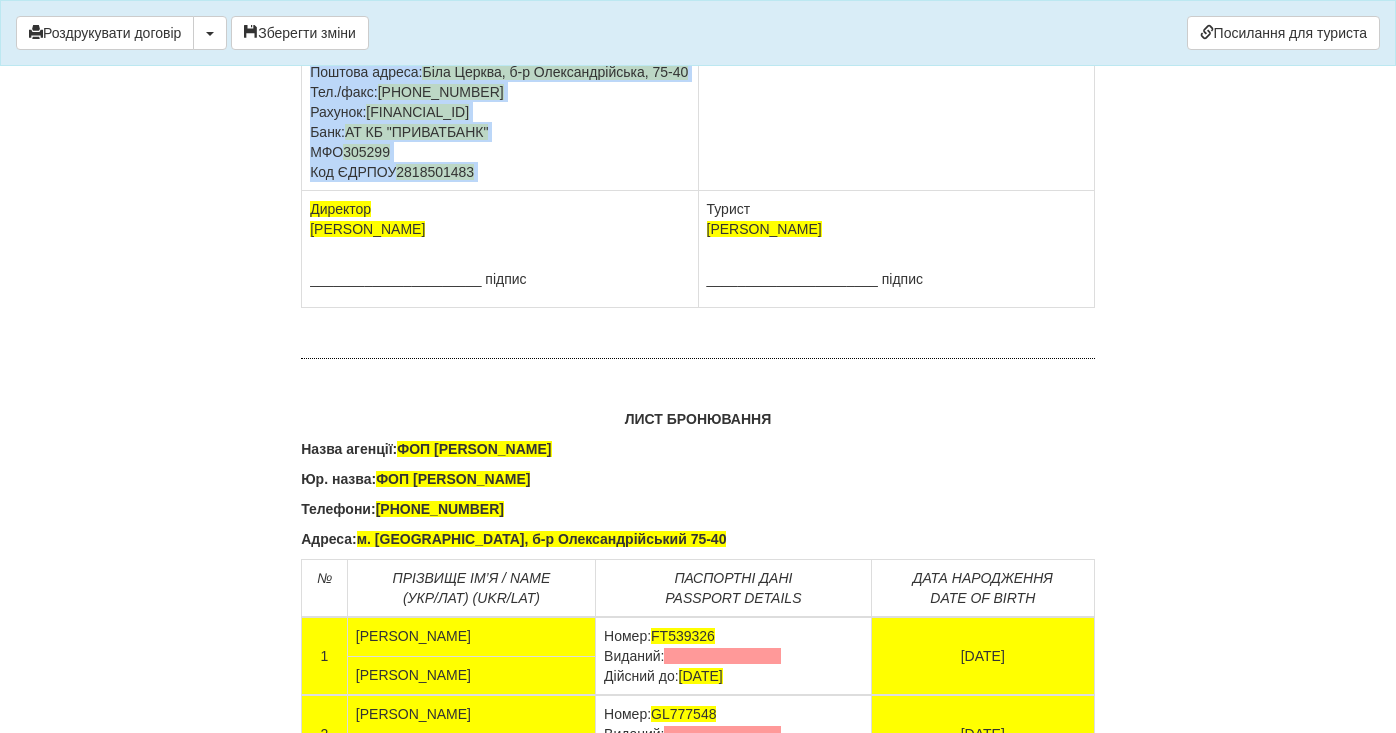 drag, startPoint x: 815, startPoint y: 412, endPoint x: 691, endPoint y: 403, distance: 124.32619 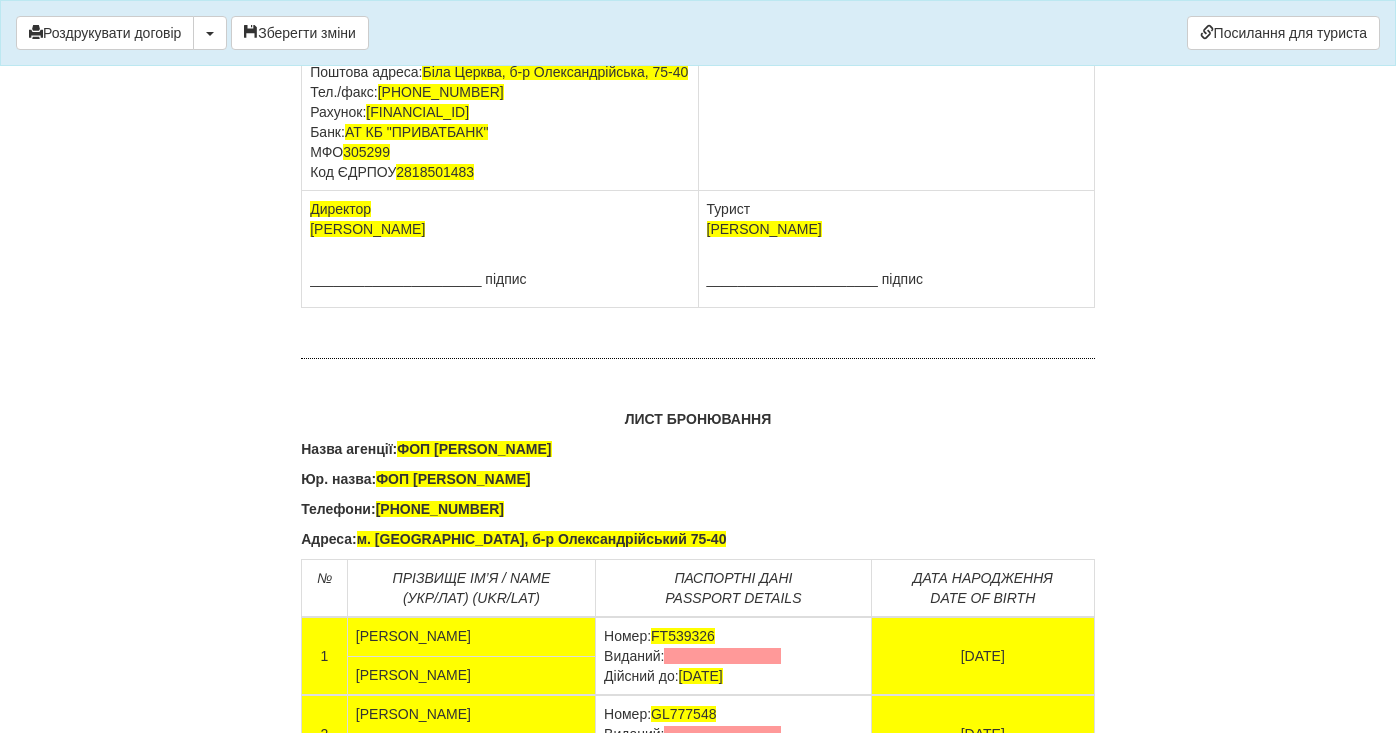 click on "Марченко Олена Василівна
Київська область. м. Біла Церква
Паспорт  FT539326
+380 96 202 3407" at bounding box center [896, 72] 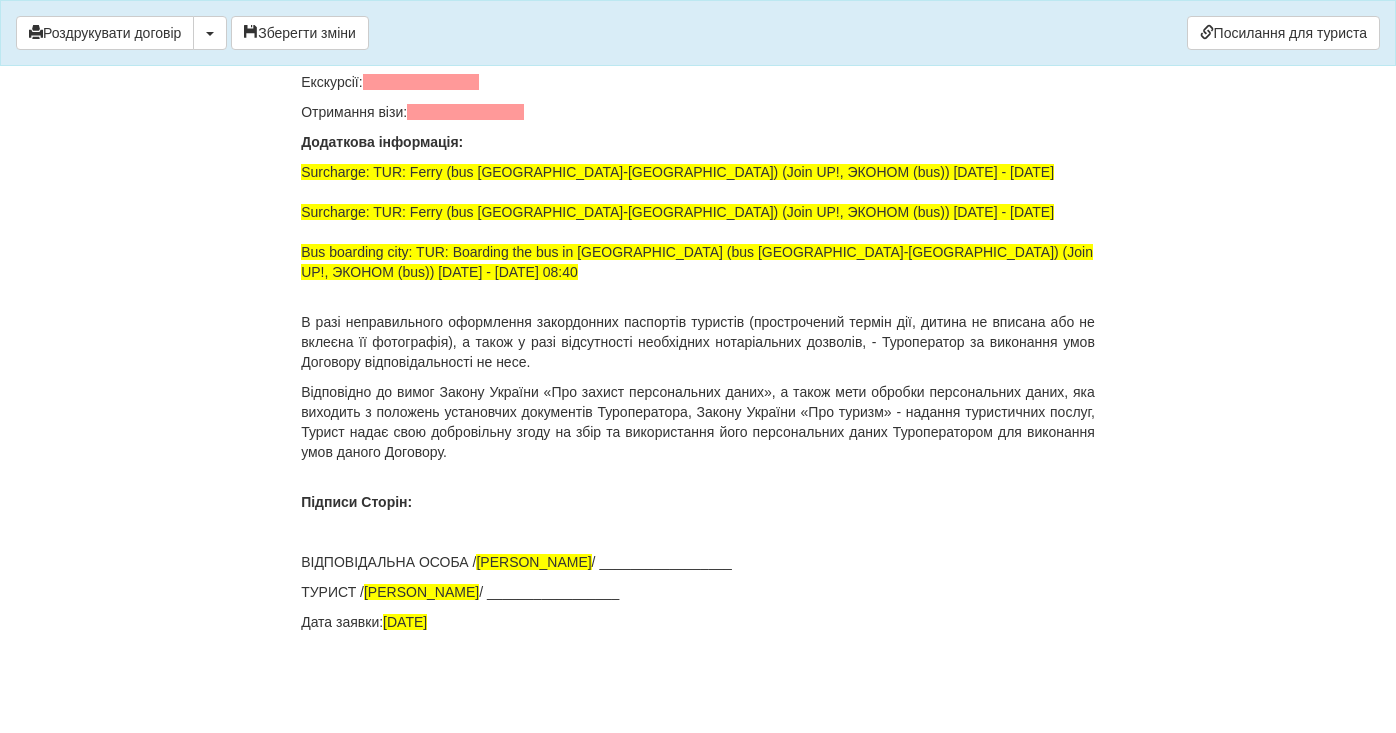 scroll, scrollTop: 13928, scrollLeft: 0, axis: vertical 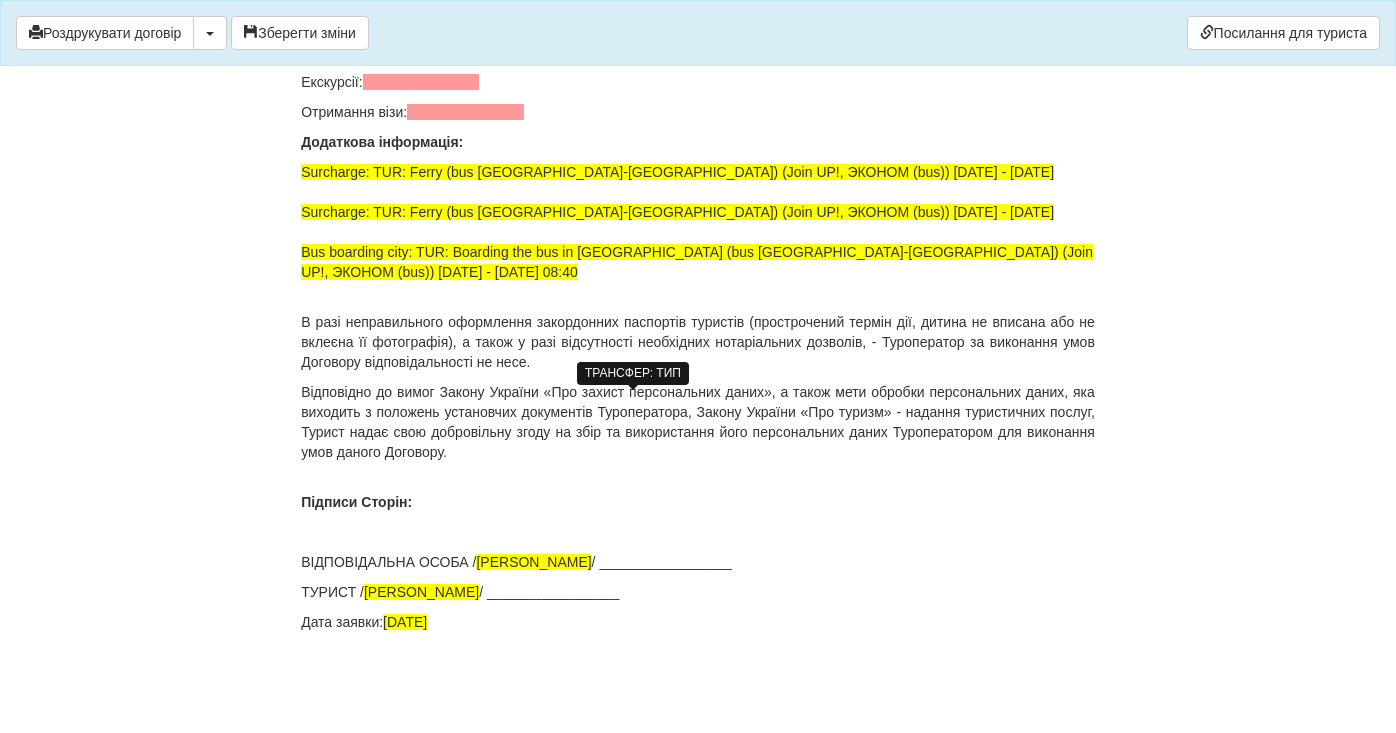 click at bounding box center (615, 22) 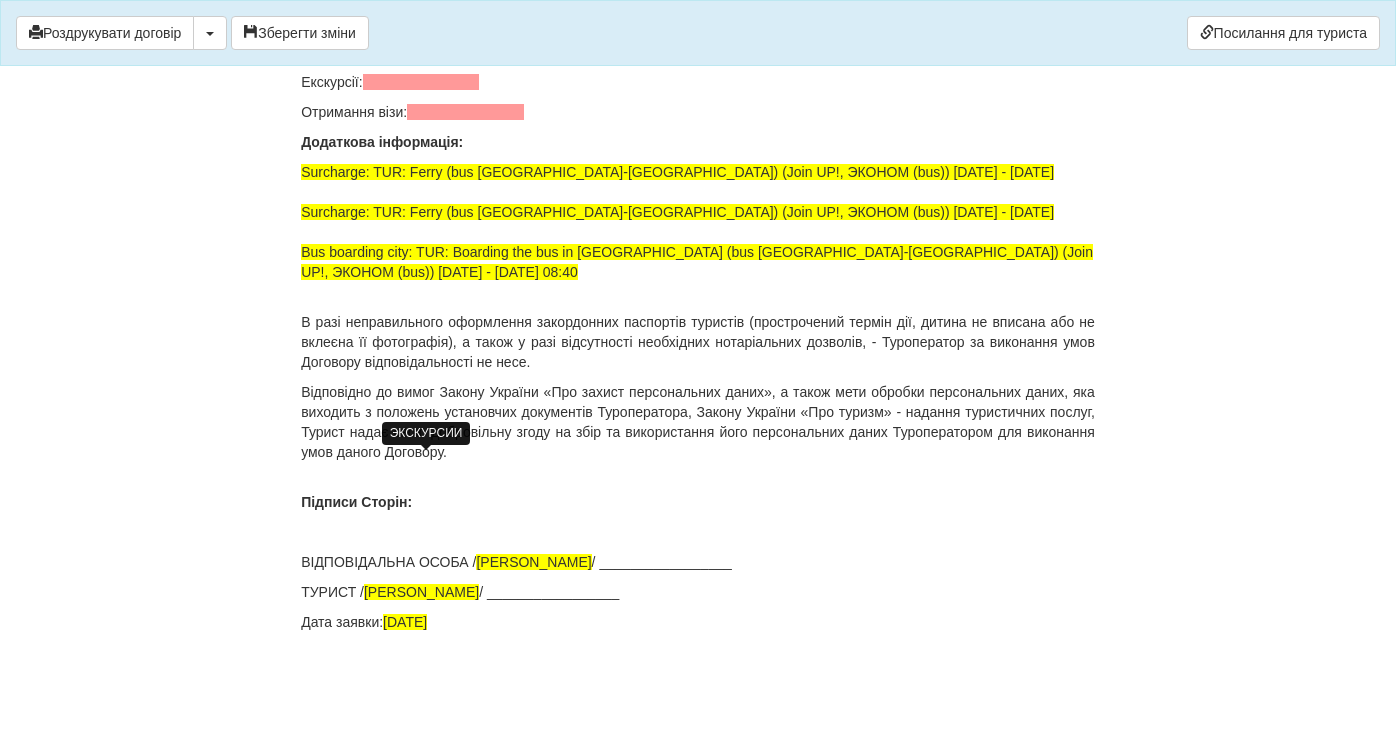 click at bounding box center [421, 82] 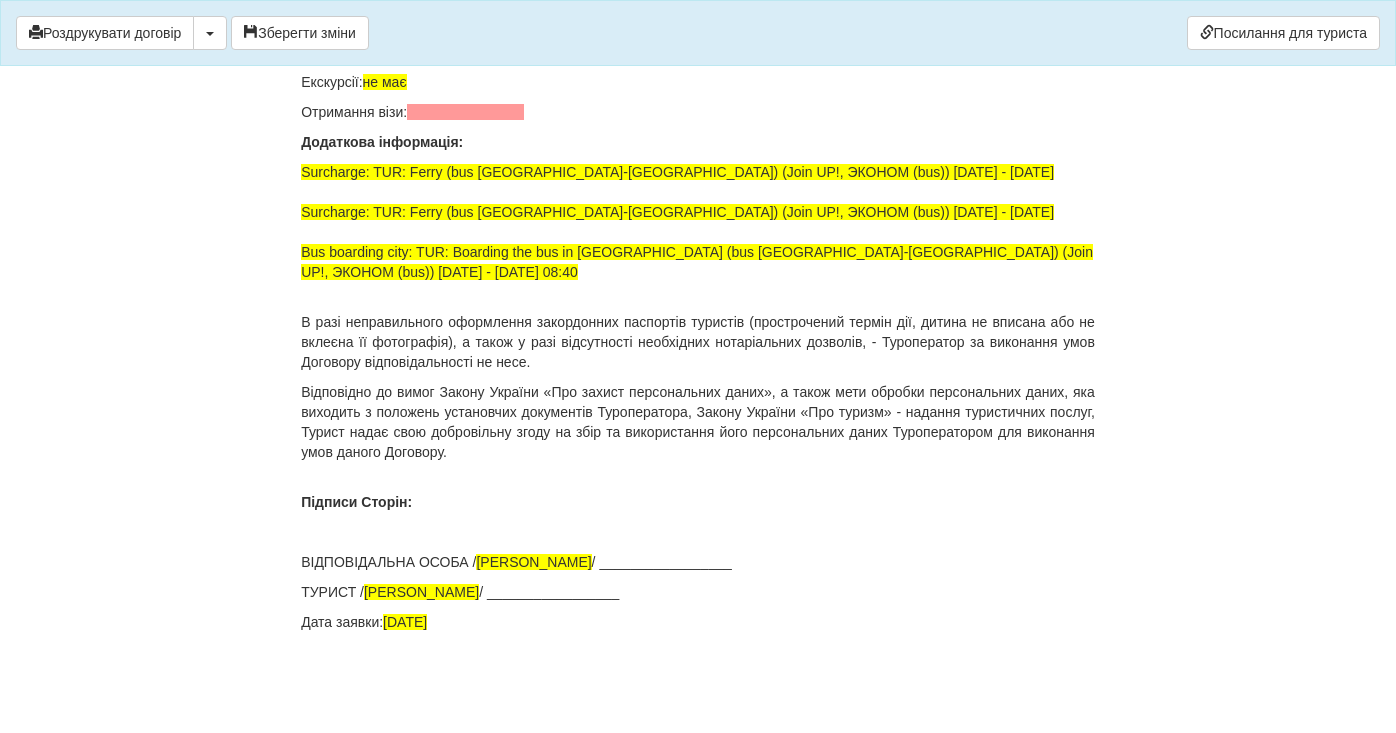 click on "ДОГОВІР ПРО НАДАННЯ ТУРИСТИЧНИХ ПОСЛУГ № 1959
Цей договір укладений  26.07.2025  р.
В місті  Біла Церква
МІЖ :
Турагентом  ФОП ГРАБОВСЬКА ОКСАНА АНДРІЇВНА  в особі  Грабовська Оксана Андріївна , що діє на підставі Агентського договору на реалізацію турпродукту № UA-0571  від  06.09.2023  р.
від імені та за дорученням Туроператора  Товариство з обмеженою відповідальністю «ДЖОІН-АП!» , (надалі –  Туроператор
і Громадянин(ка)  Марченко Олена Василівна , паспорт громадянина України  FT539326
Стать
Ім'я" at bounding box center (698, -6500) 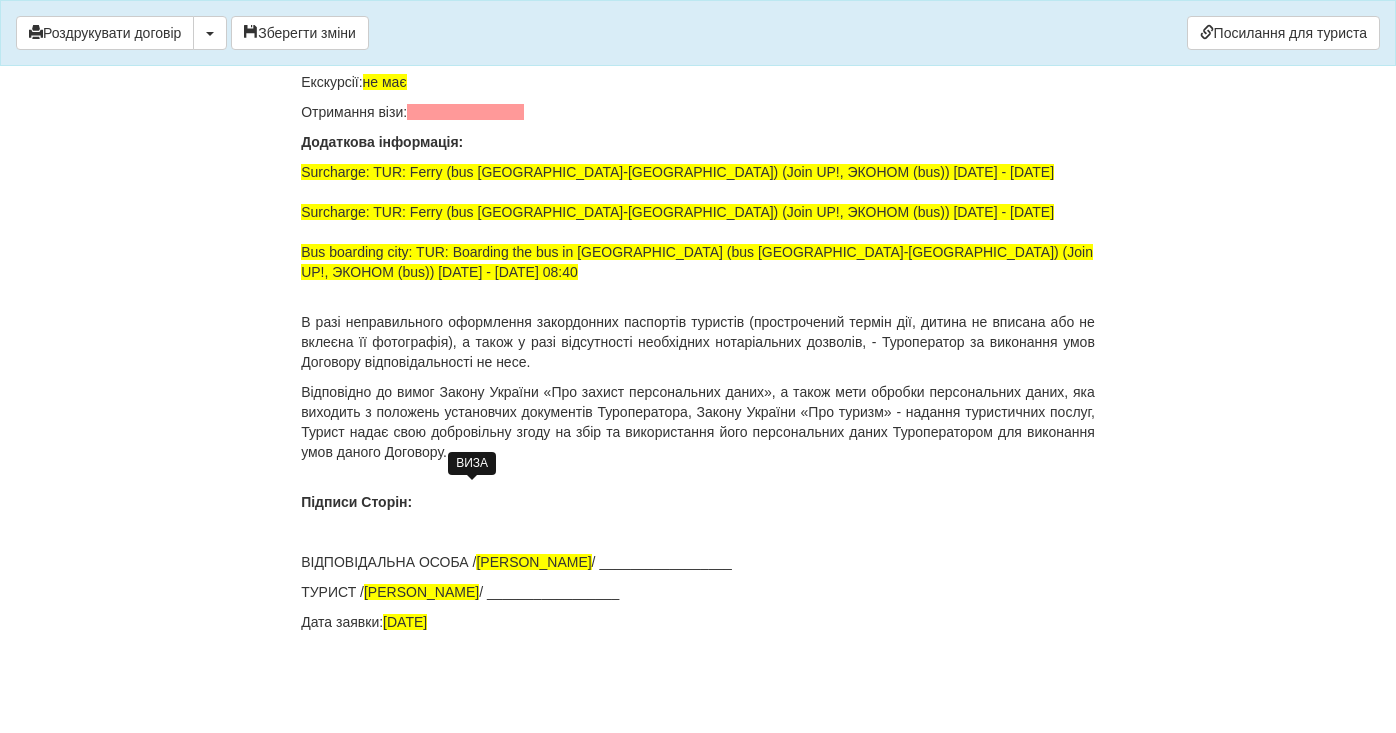click at bounding box center [465, 112] 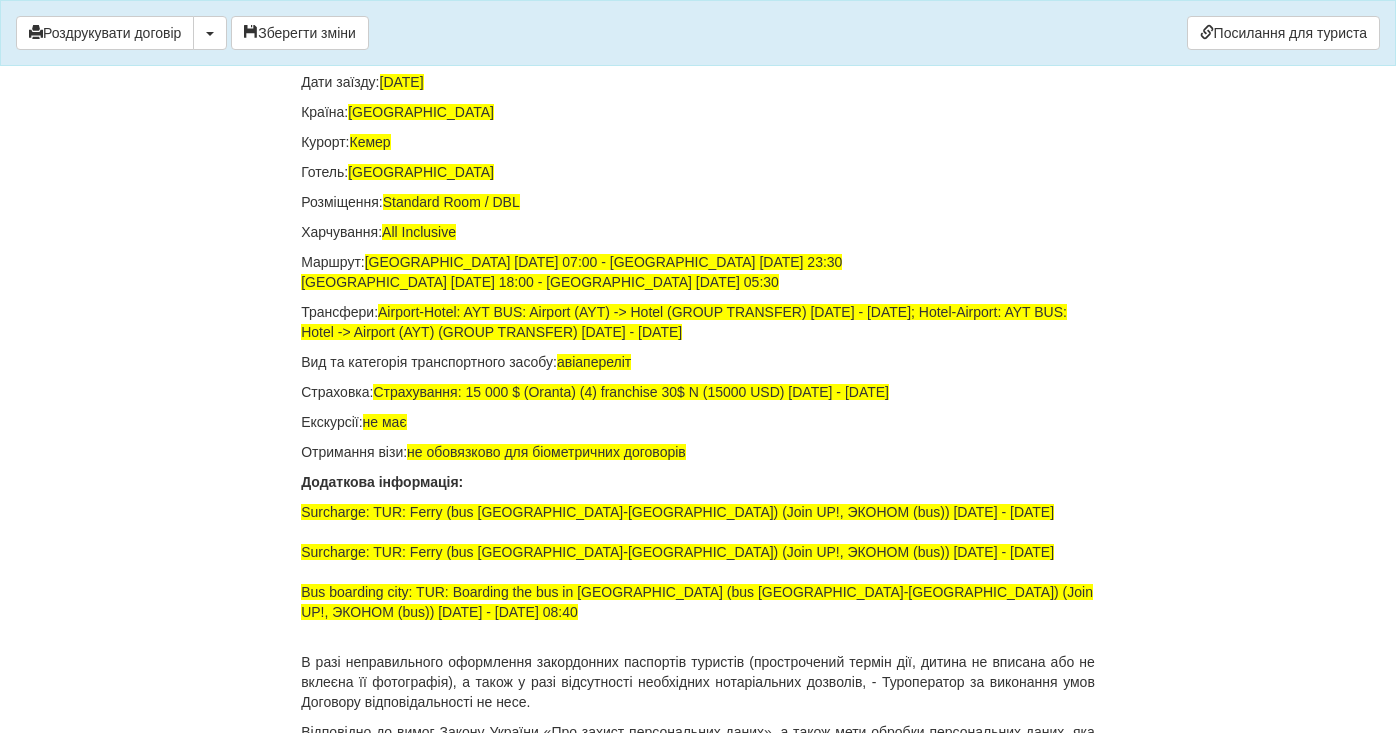 scroll, scrollTop: 12744, scrollLeft: 0, axis: vertical 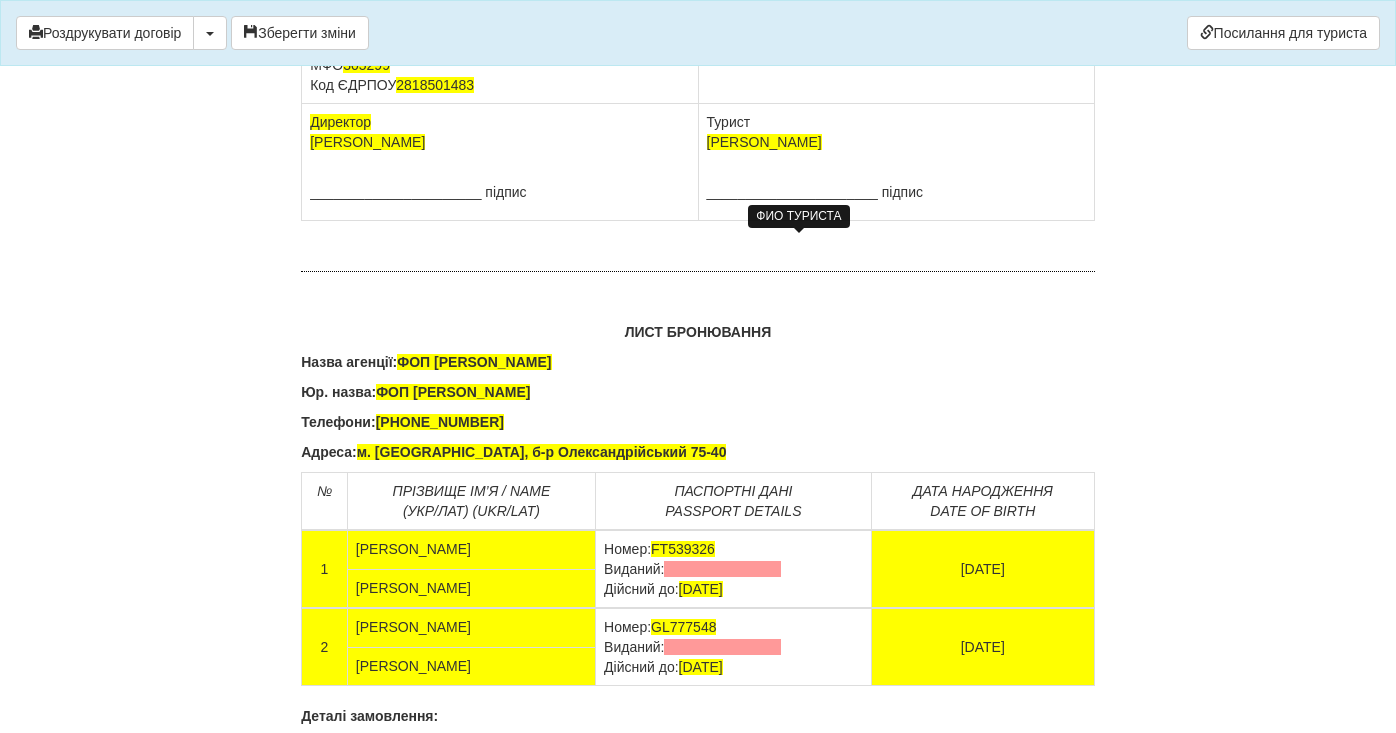 drag, startPoint x: 895, startPoint y: 246, endPoint x: 702, endPoint y: 241, distance: 193.06476 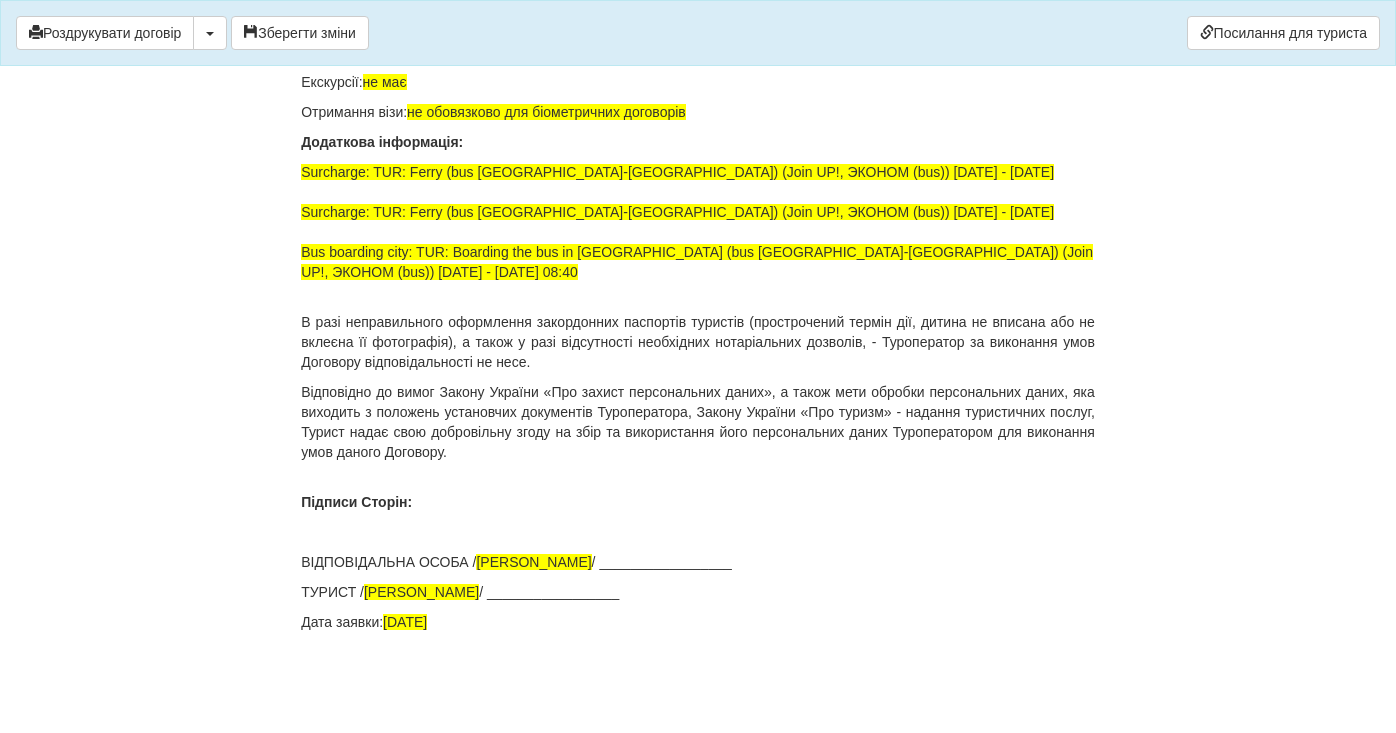 scroll, scrollTop: 14128, scrollLeft: 0, axis: vertical 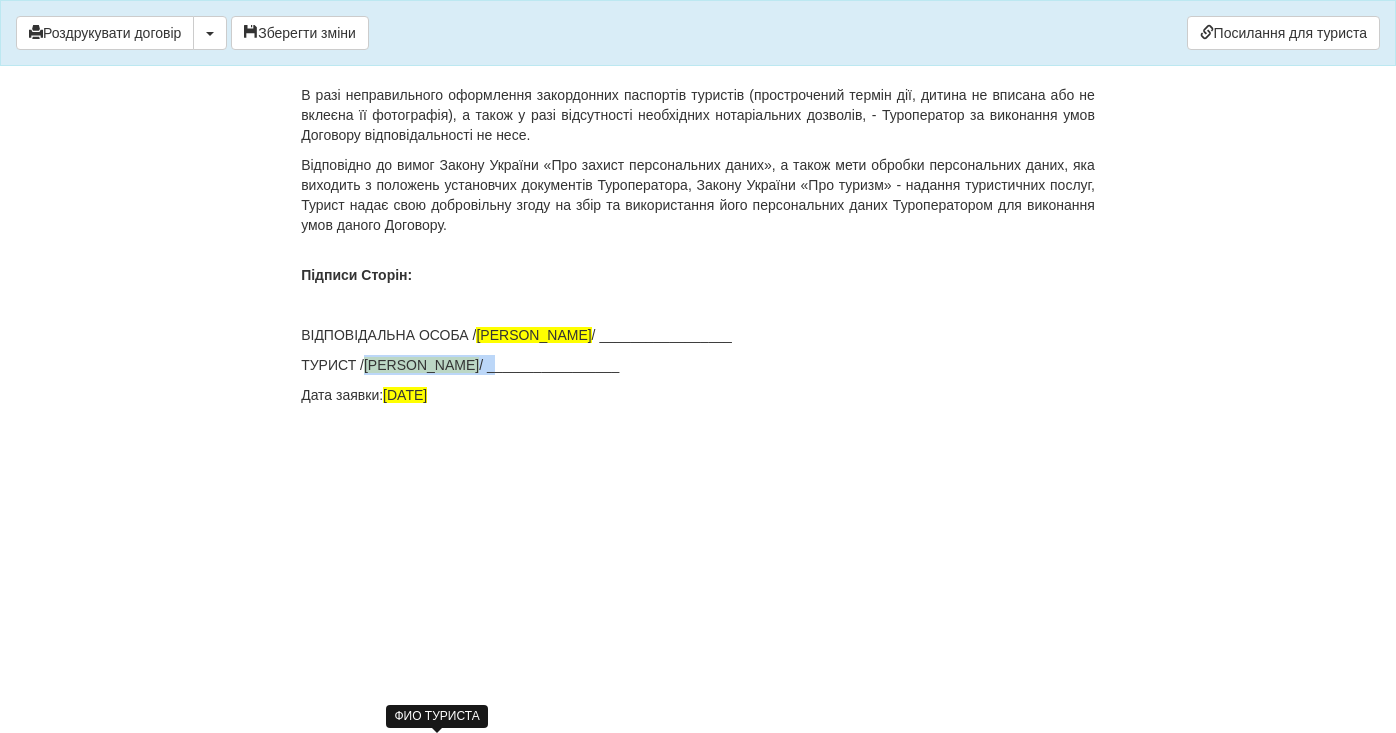 drag, startPoint x: 517, startPoint y: 597, endPoint x: 370, endPoint y: 597, distance: 147 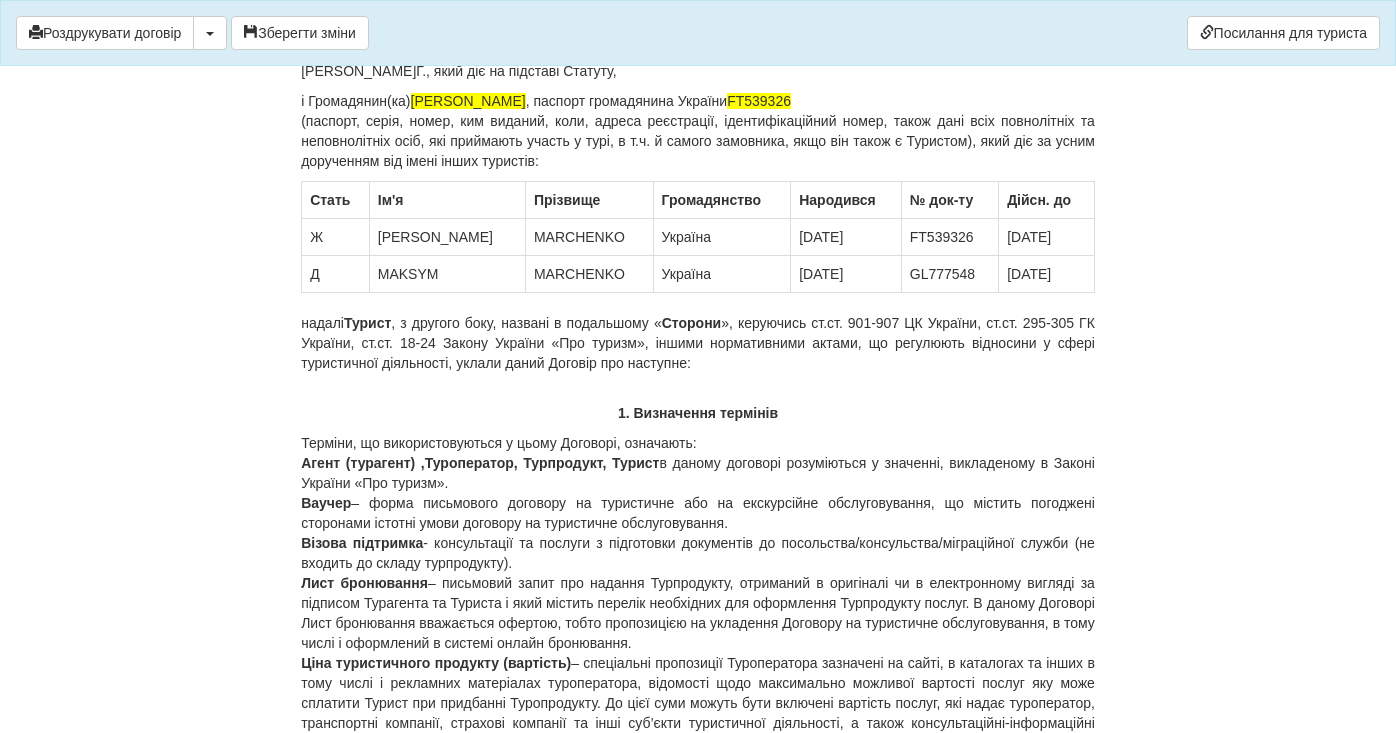 scroll, scrollTop: 0, scrollLeft: 0, axis: both 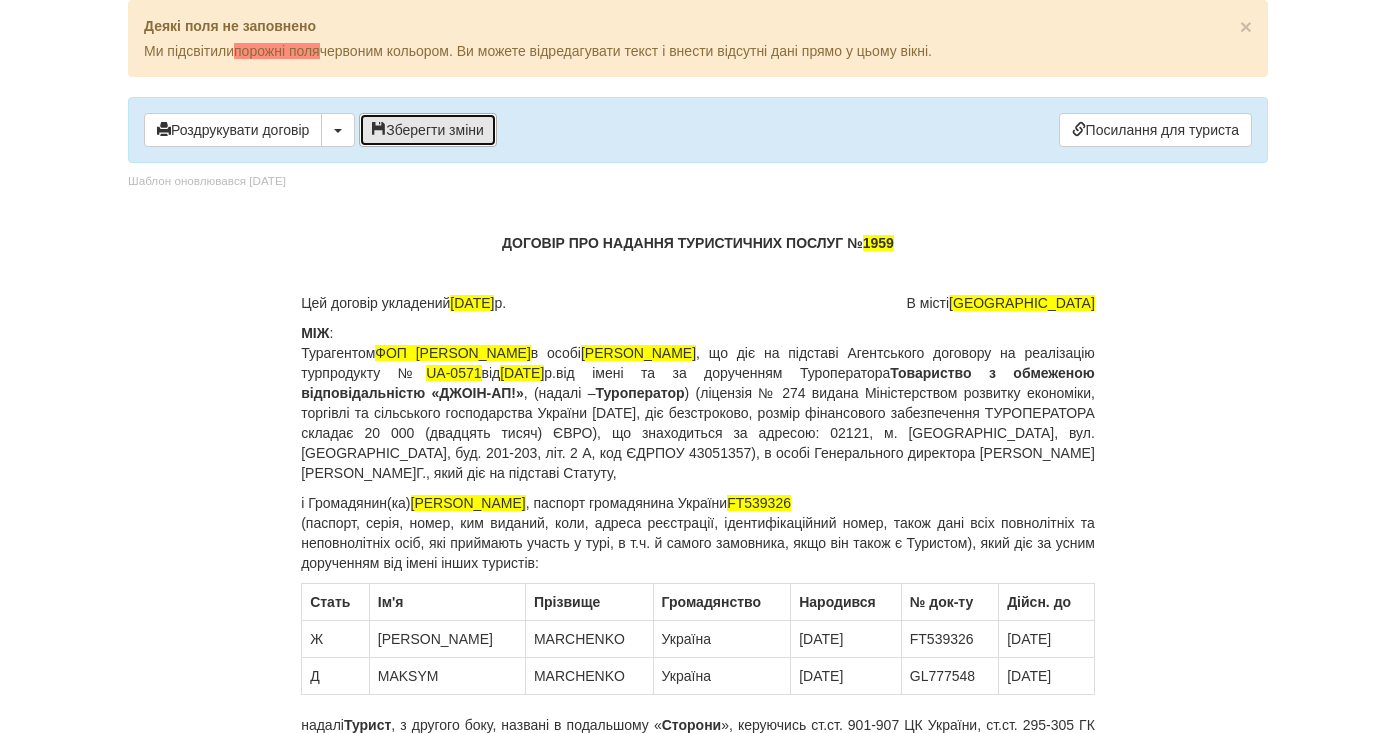 click on "Зберегти зміни" at bounding box center [428, 130] 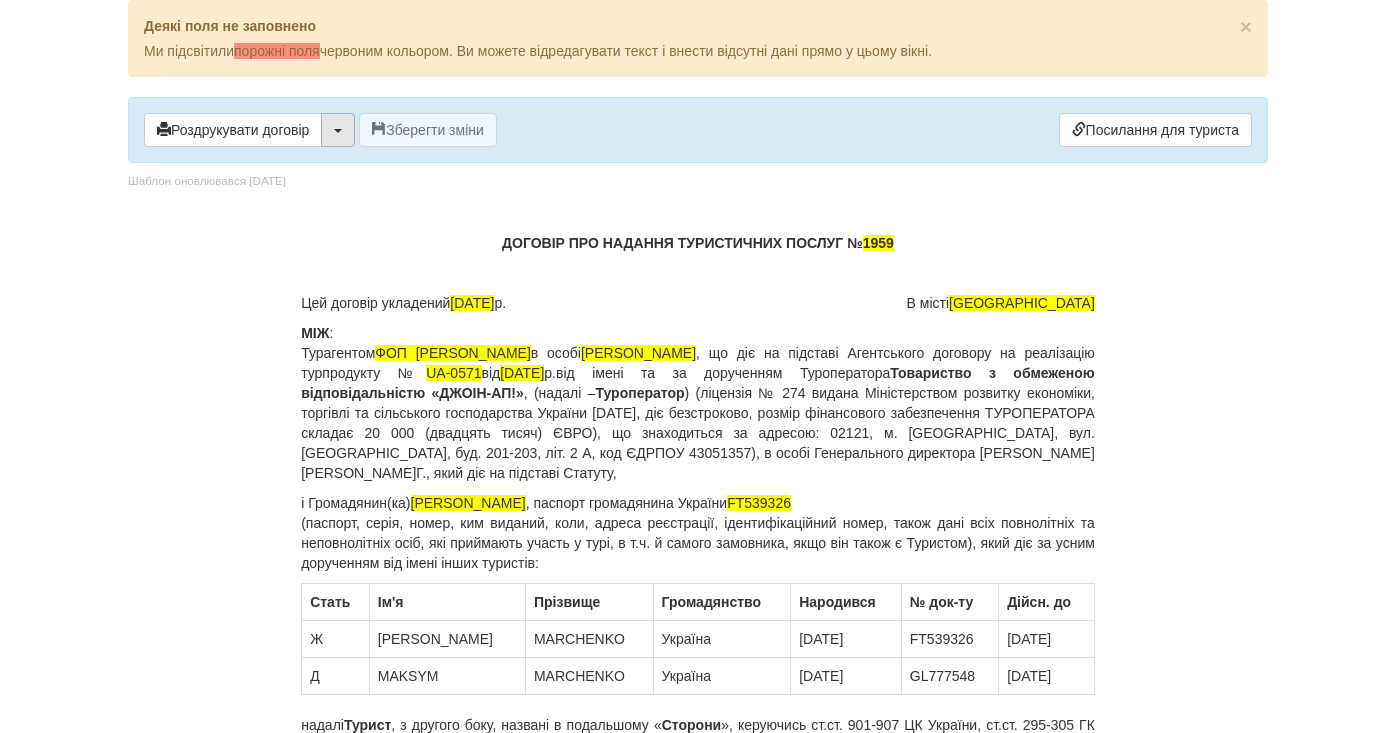 click at bounding box center [338, 130] 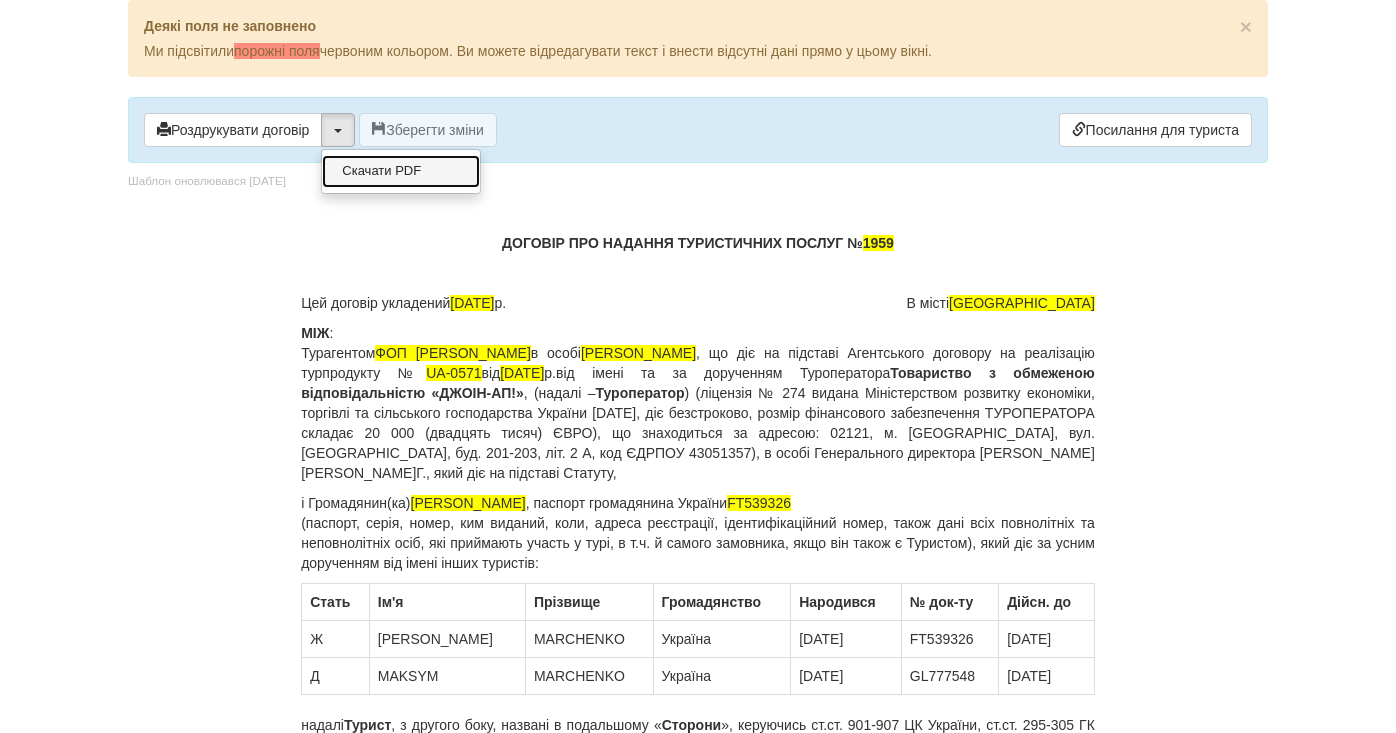 click on "Скачати PDF" at bounding box center [401, 171] 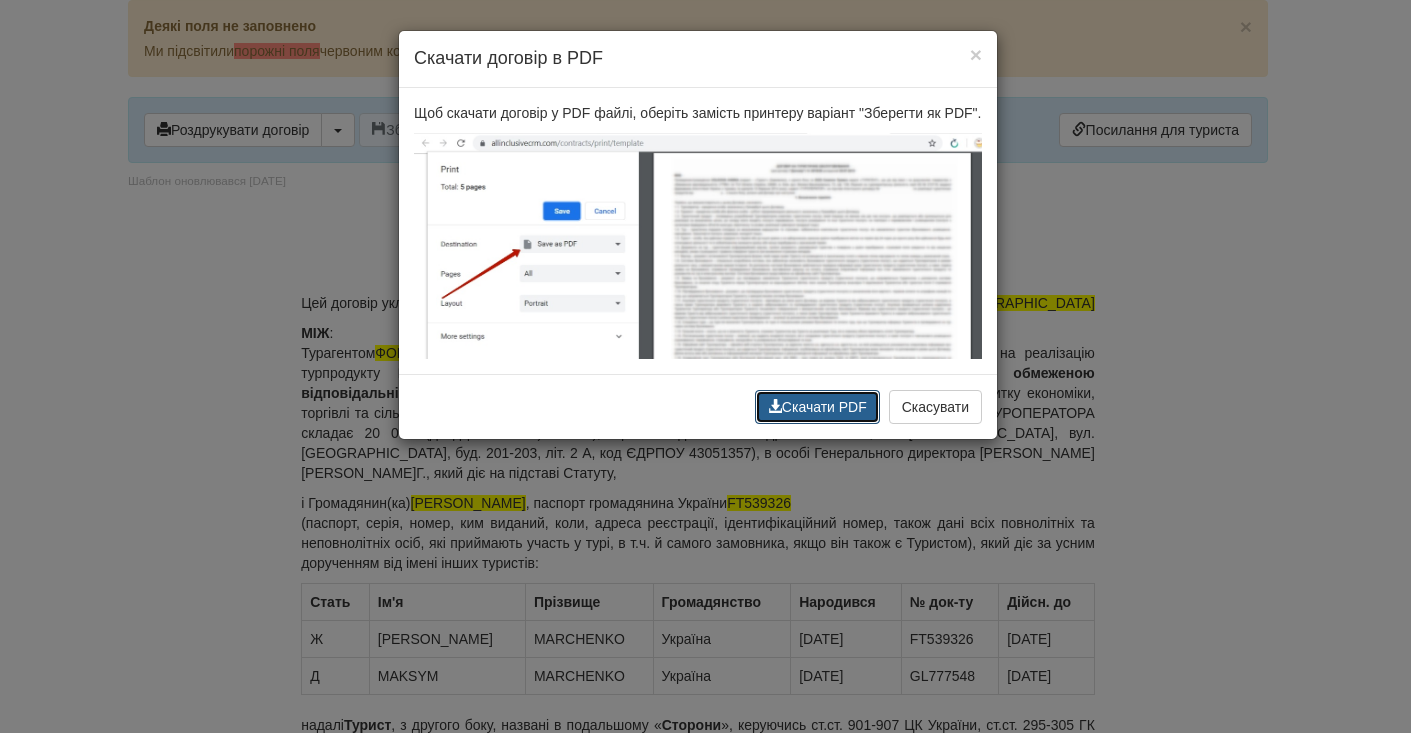 click on "Скачати PDF" at bounding box center [817, 407] 